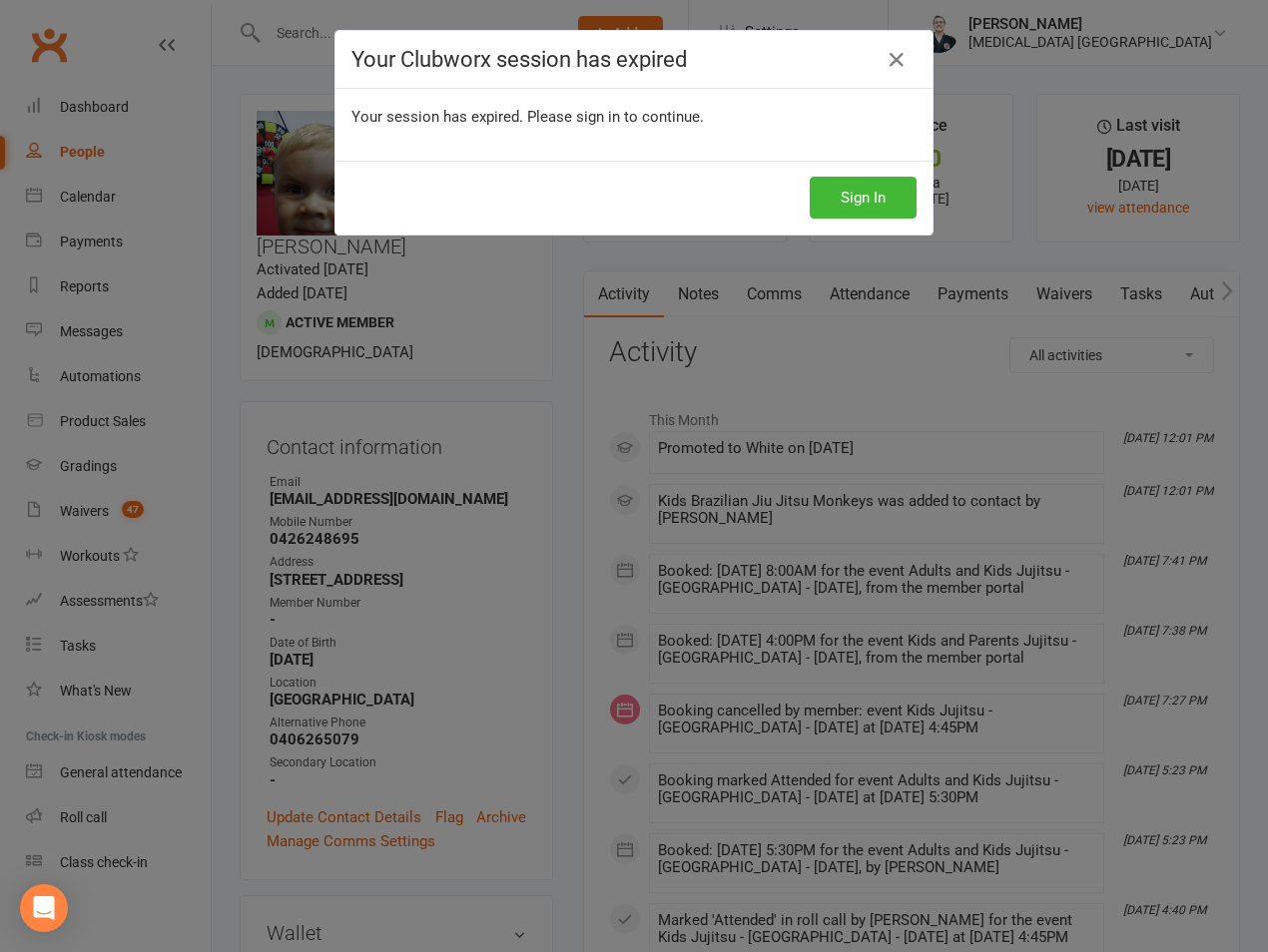 scroll, scrollTop: 1933, scrollLeft: 0, axis: vertical 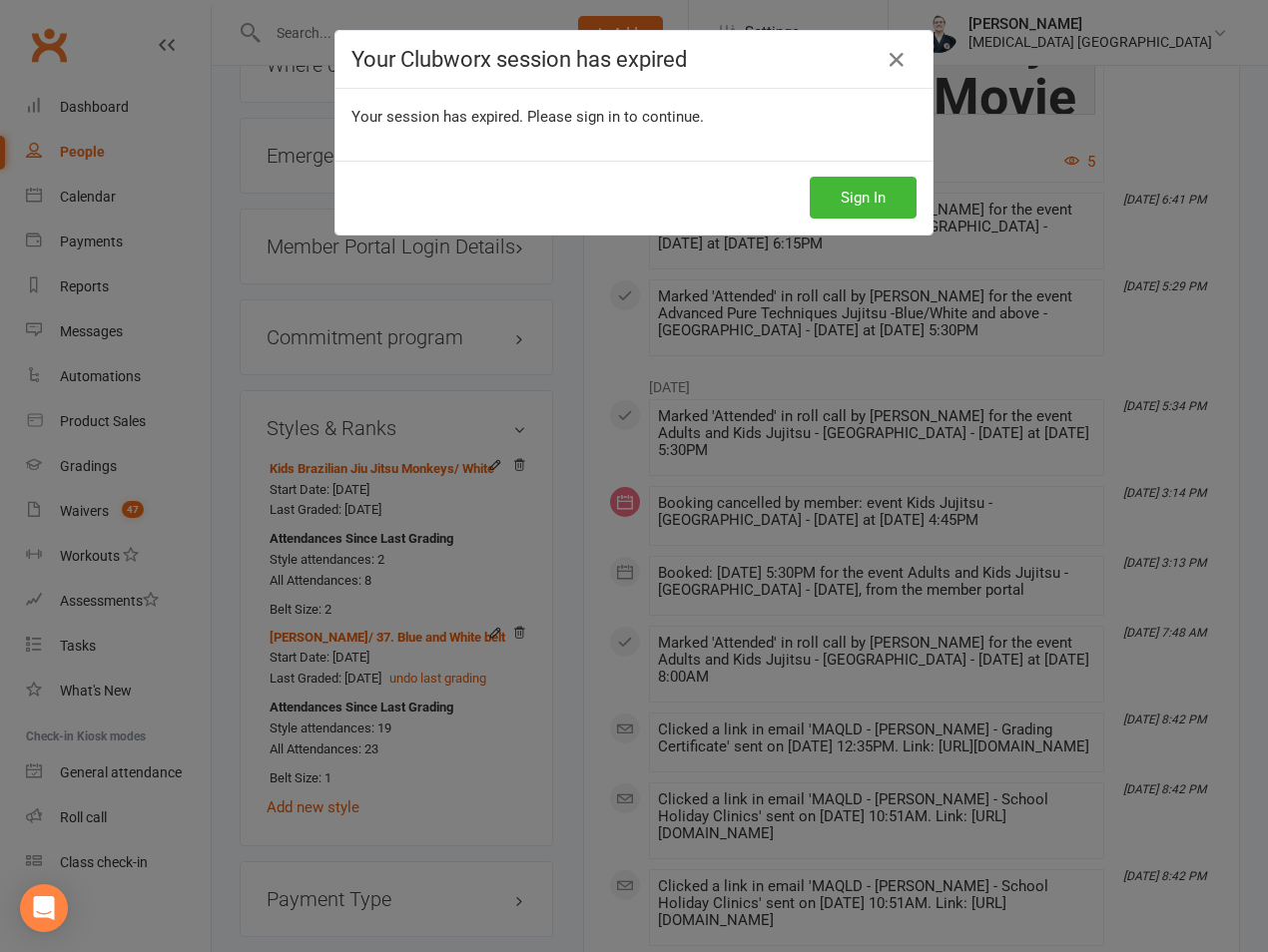 click on "Sign In" at bounding box center [634, 198] 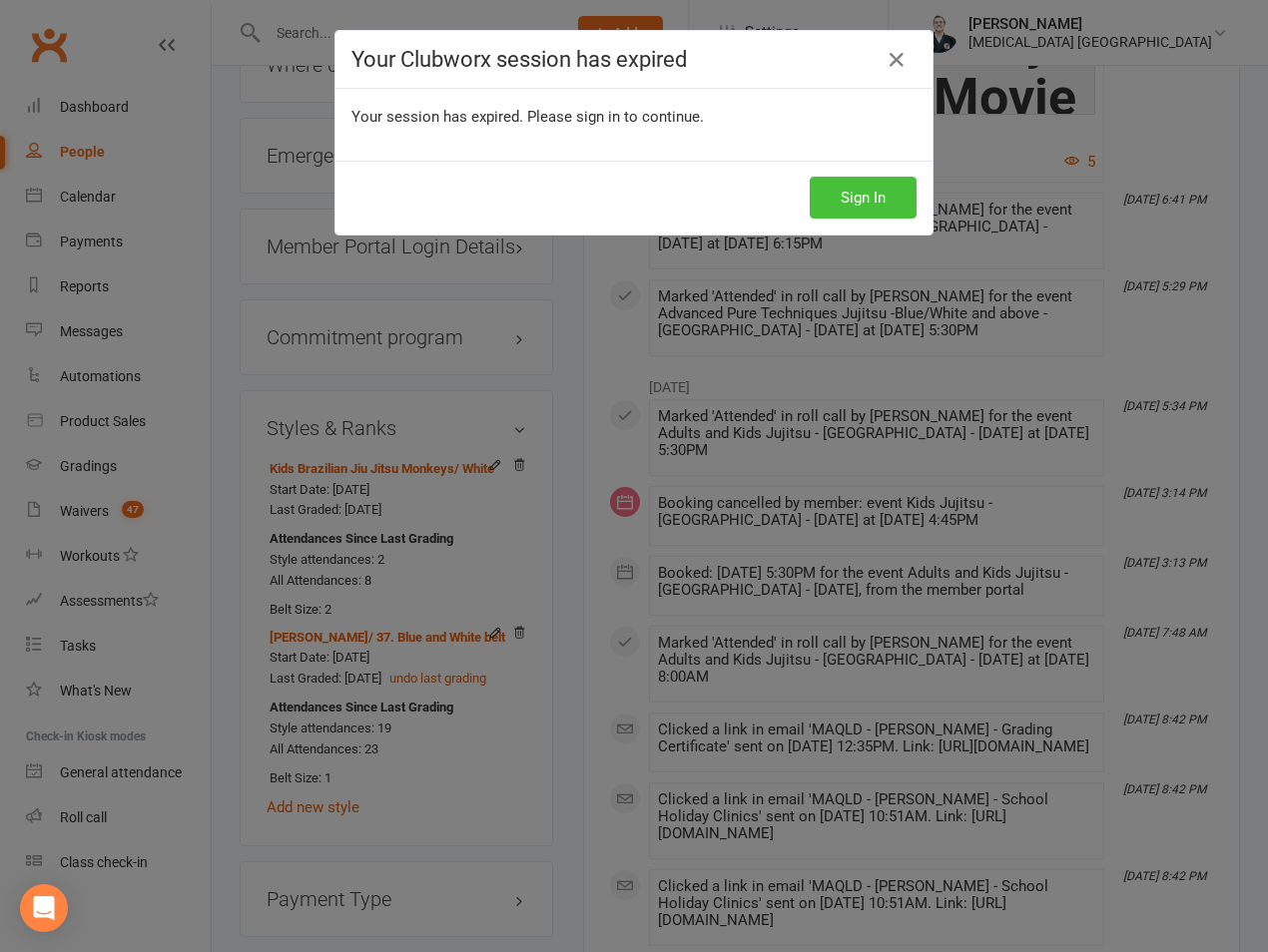 click on "Sign In" at bounding box center (863, 198) 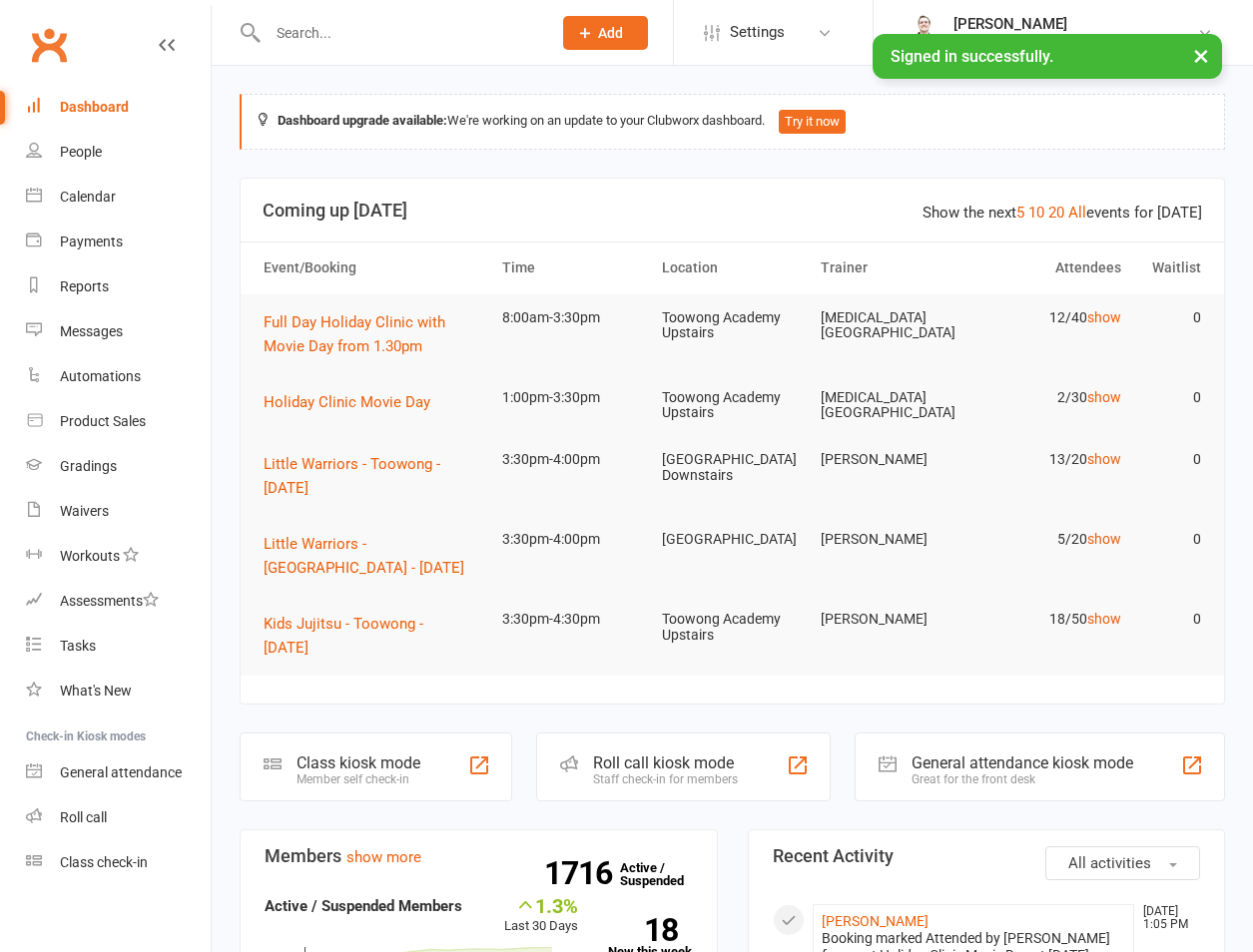 scroll, scrollTop: 0, scrollLeft: 0, axis: both 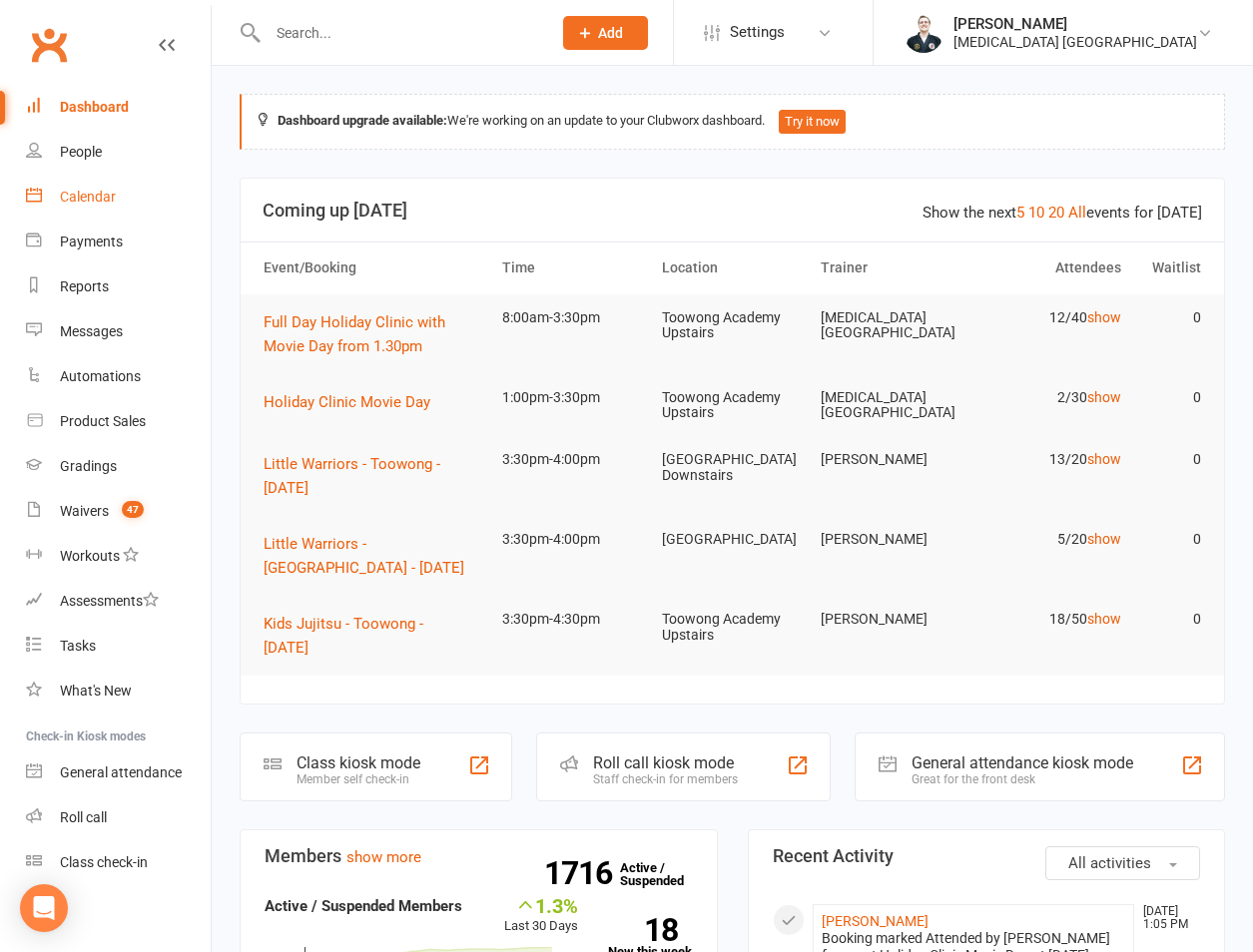 click on "Calendar" at bounding box center [88, 197] 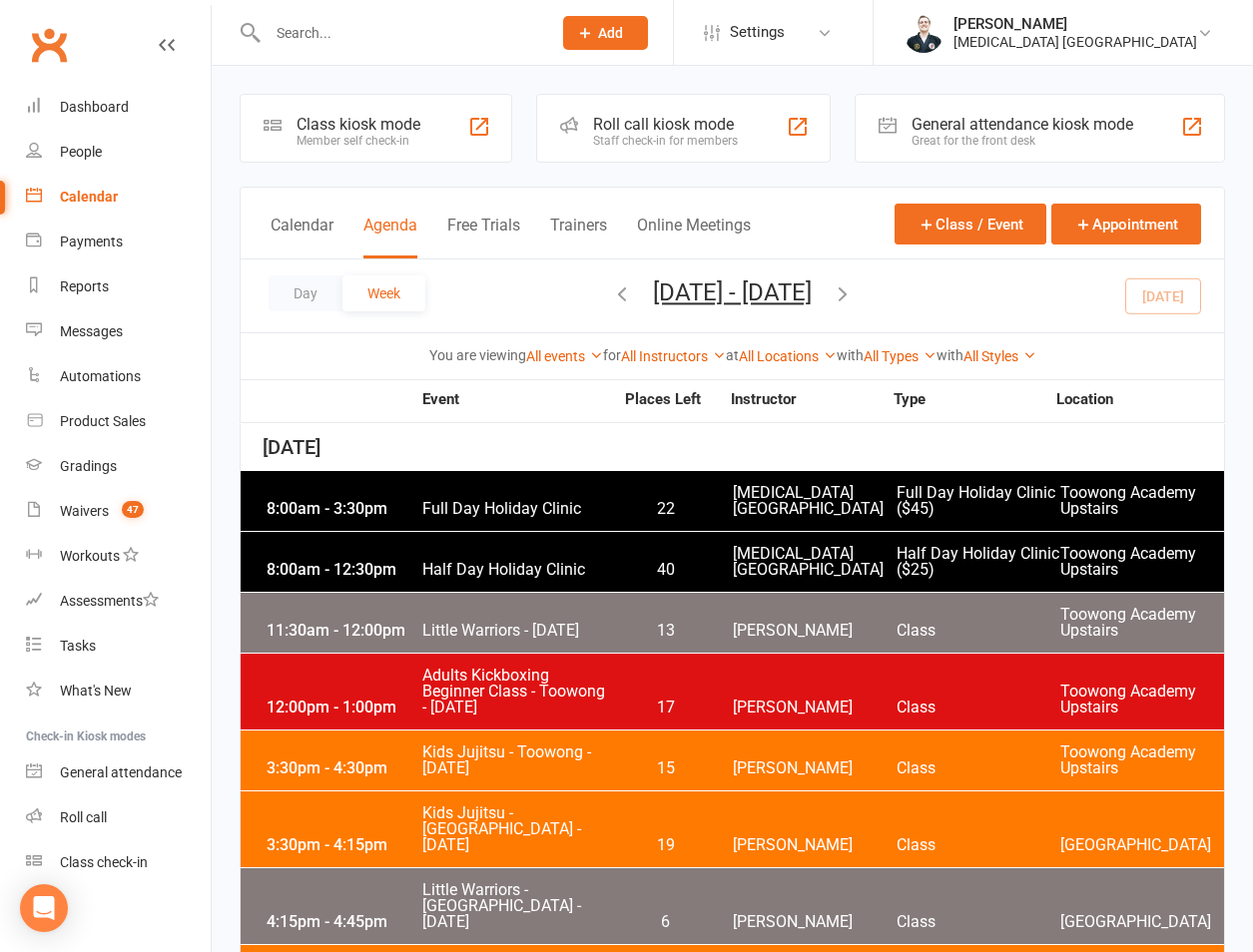 click at bounding box center (843, 293) 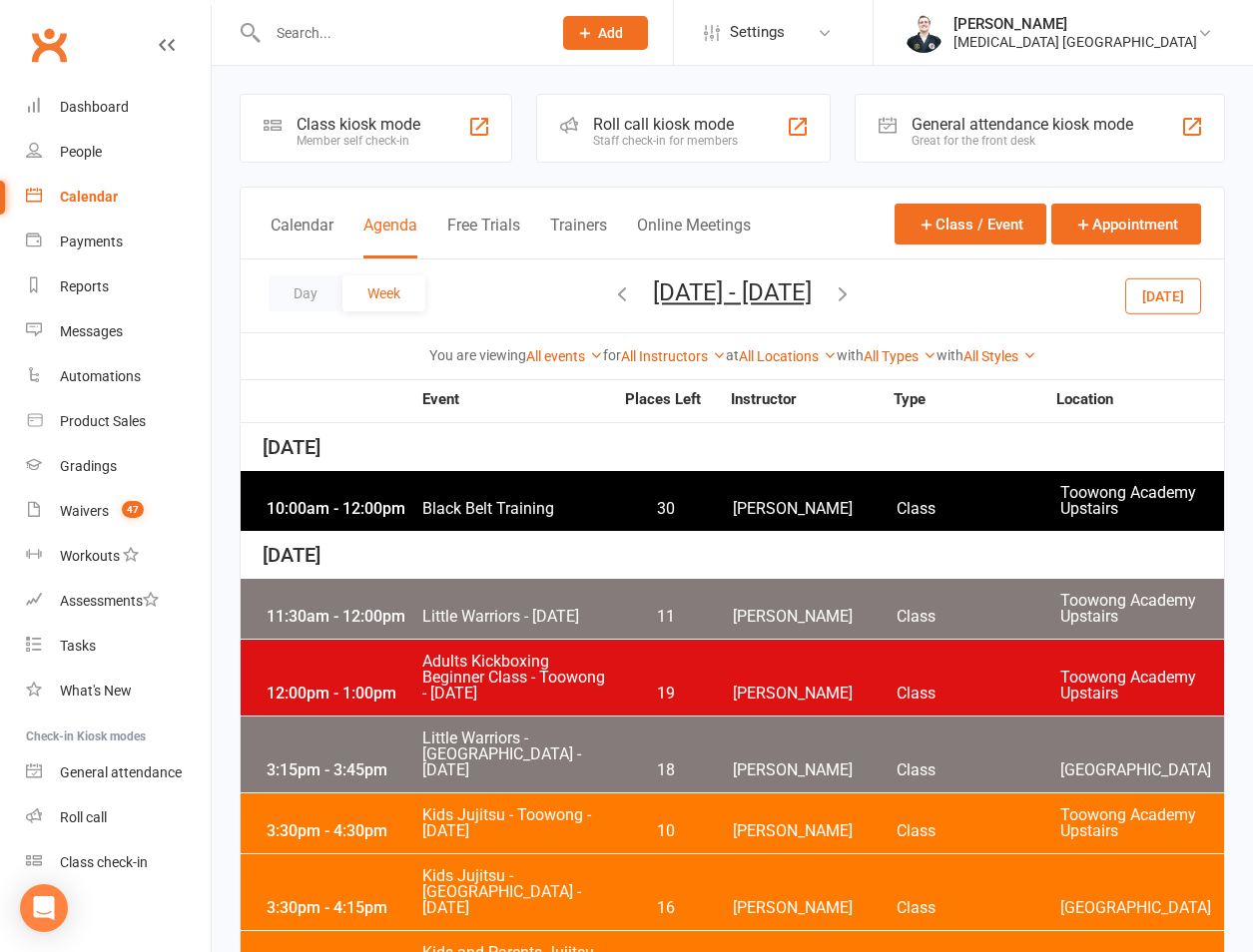 click at bounding box center (399, 33) 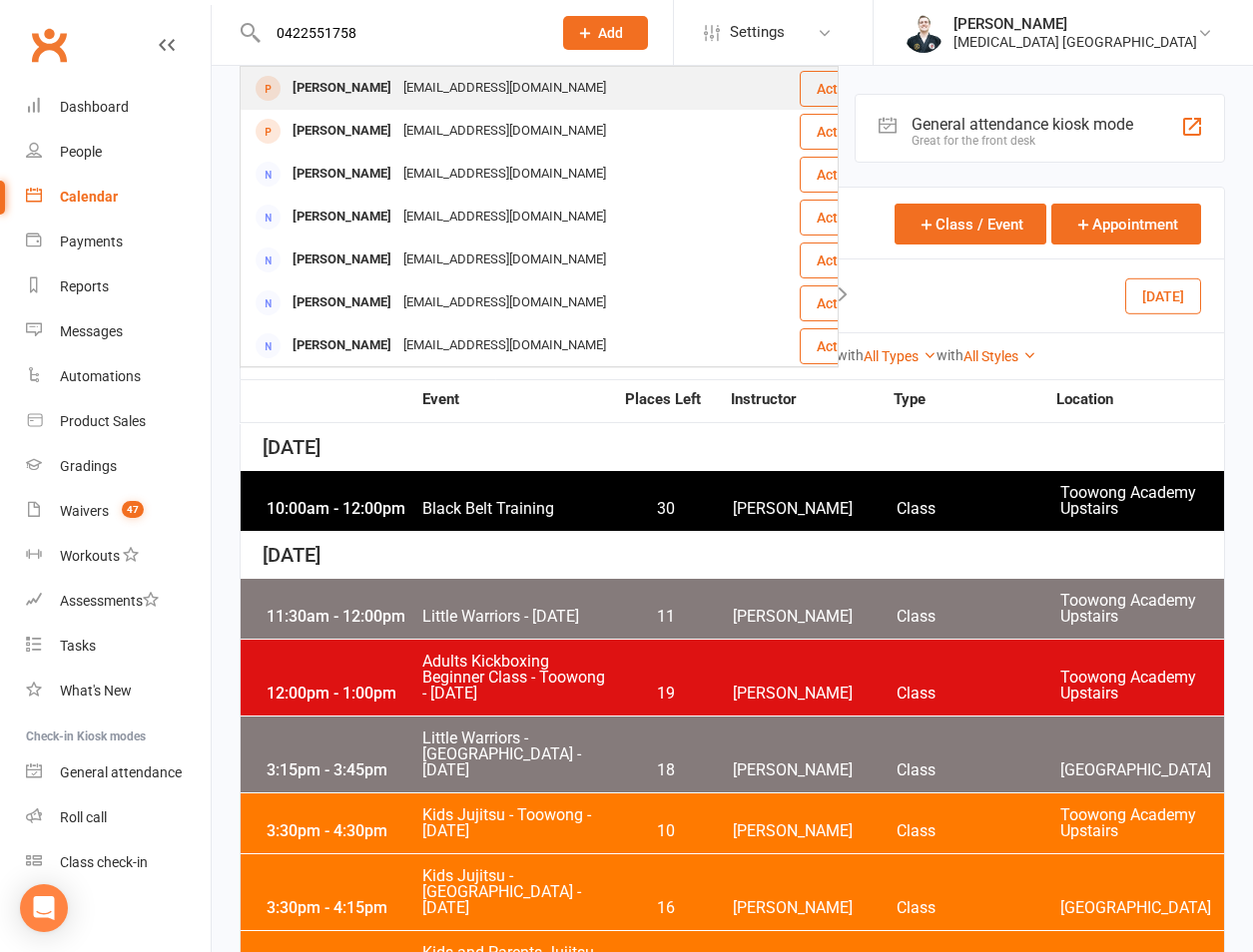 type on "0422551758" 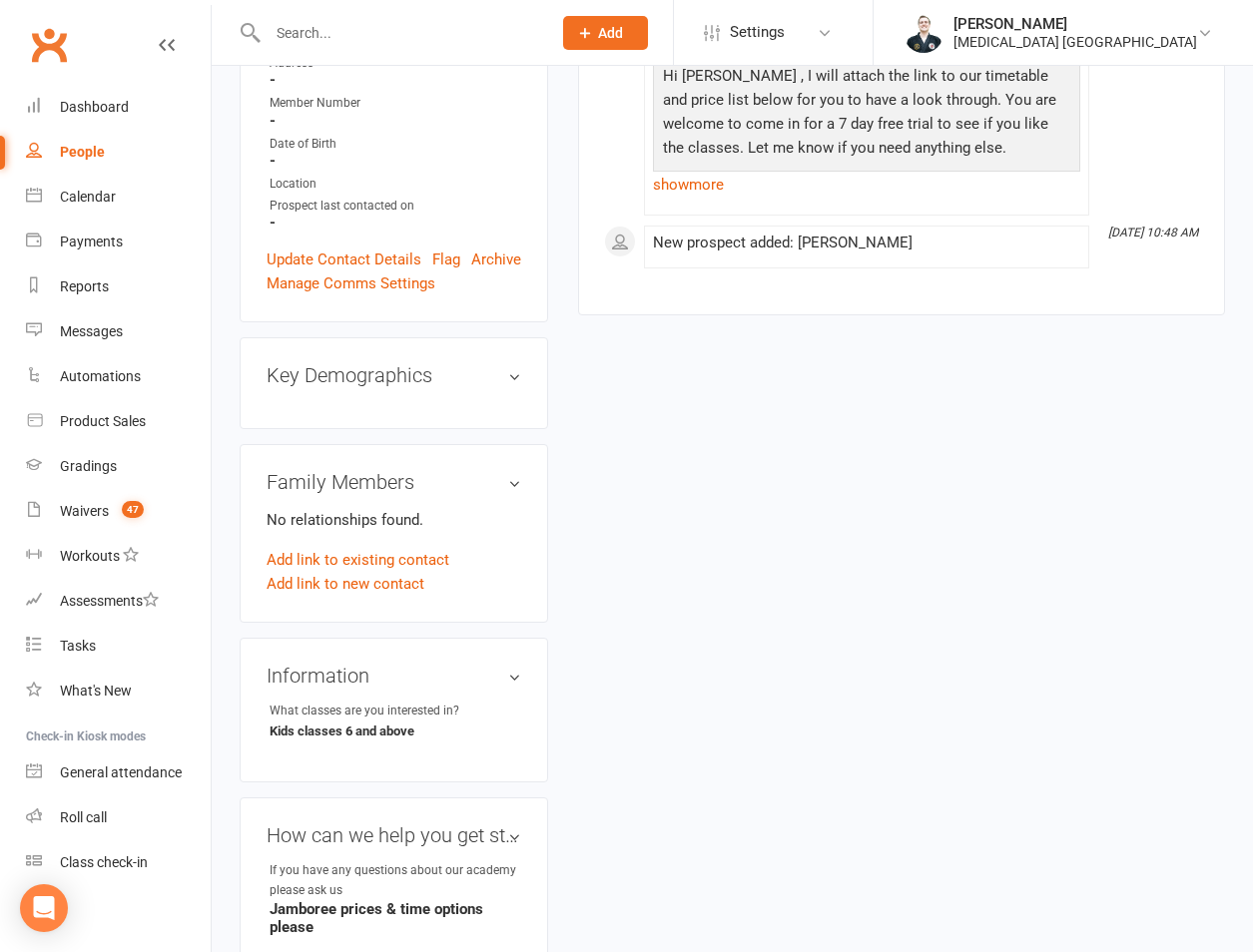 scroll, scrollTop: 0, scrollLeft: 0, axis: both 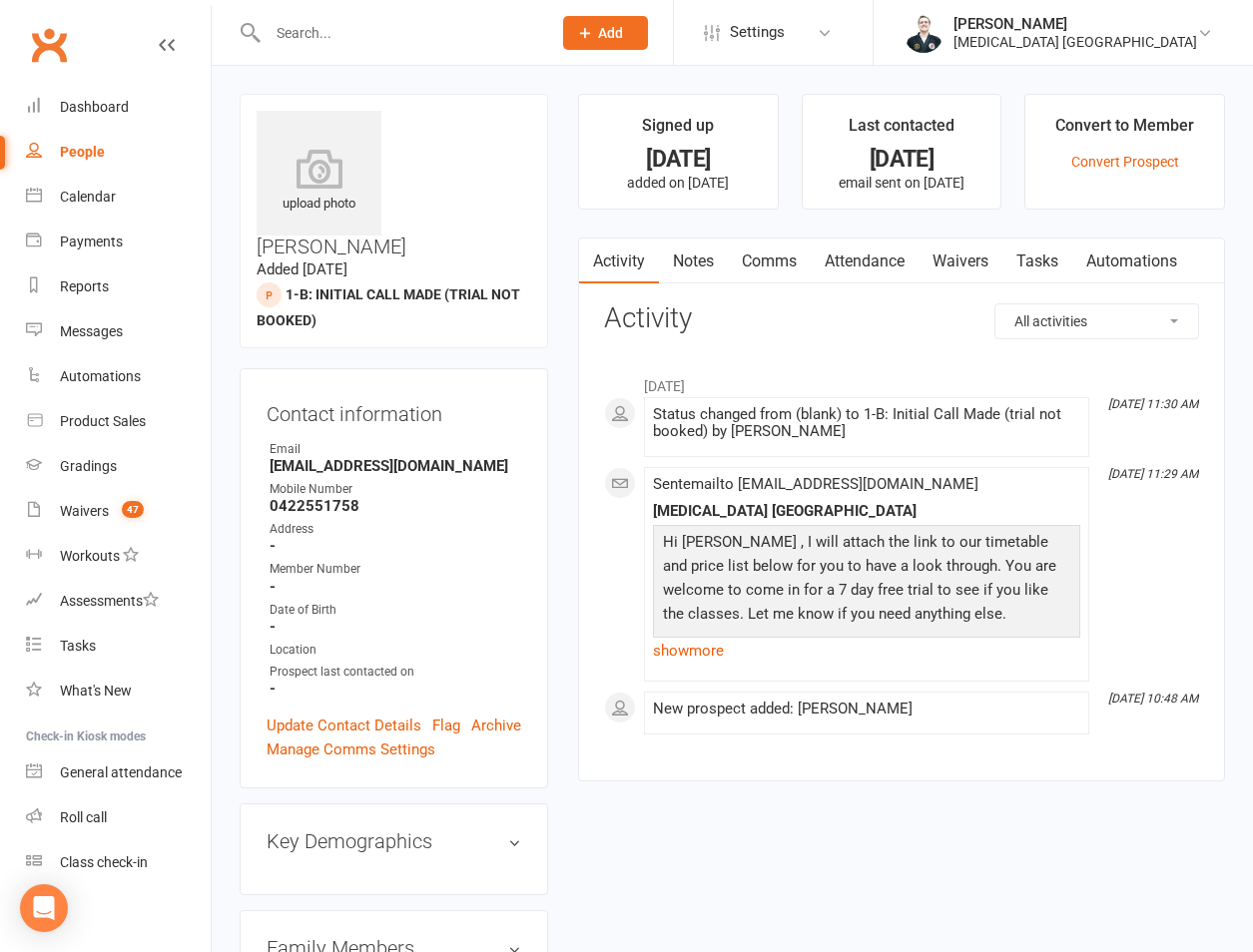 click at bounding box center (399, 33) 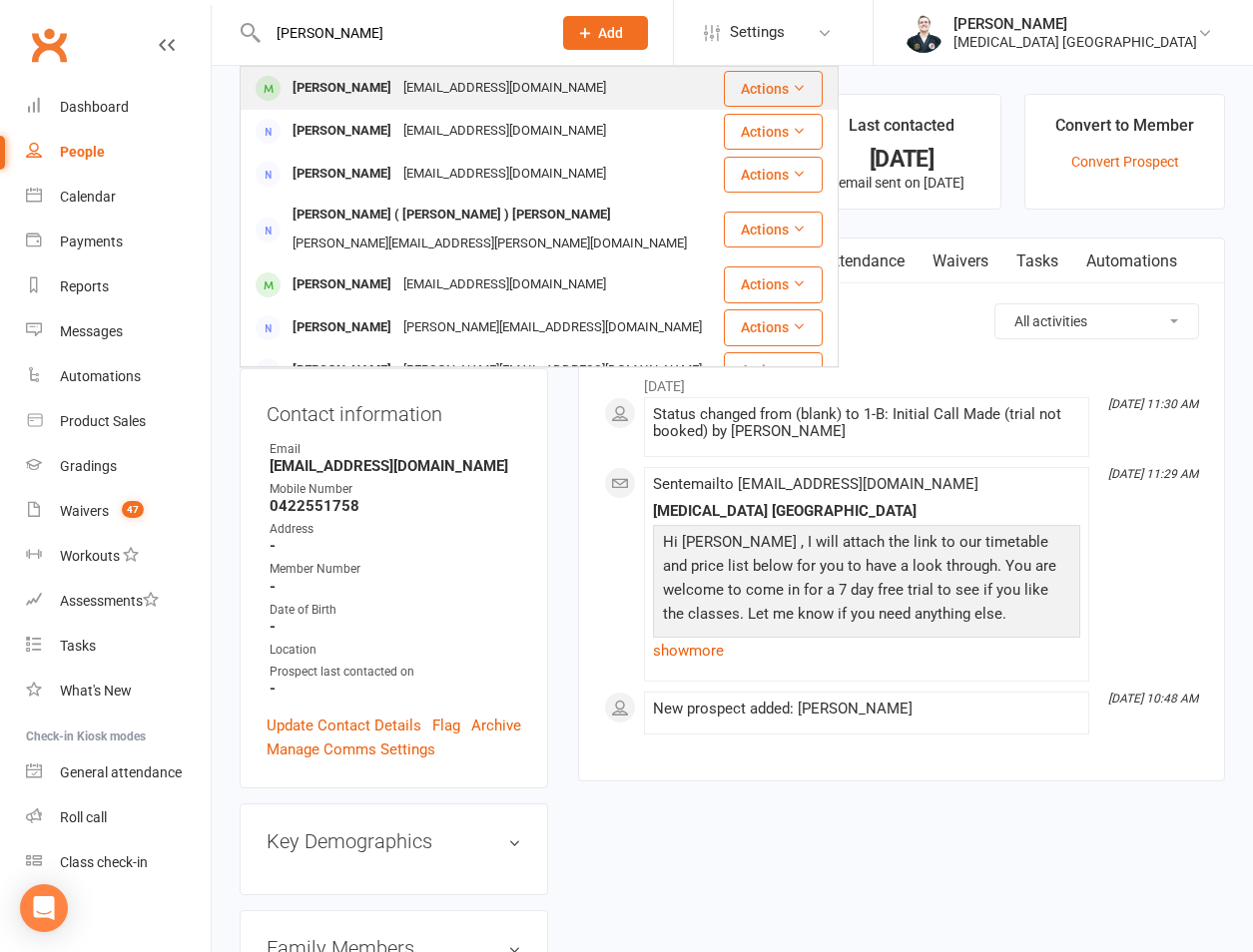 type on "truong" 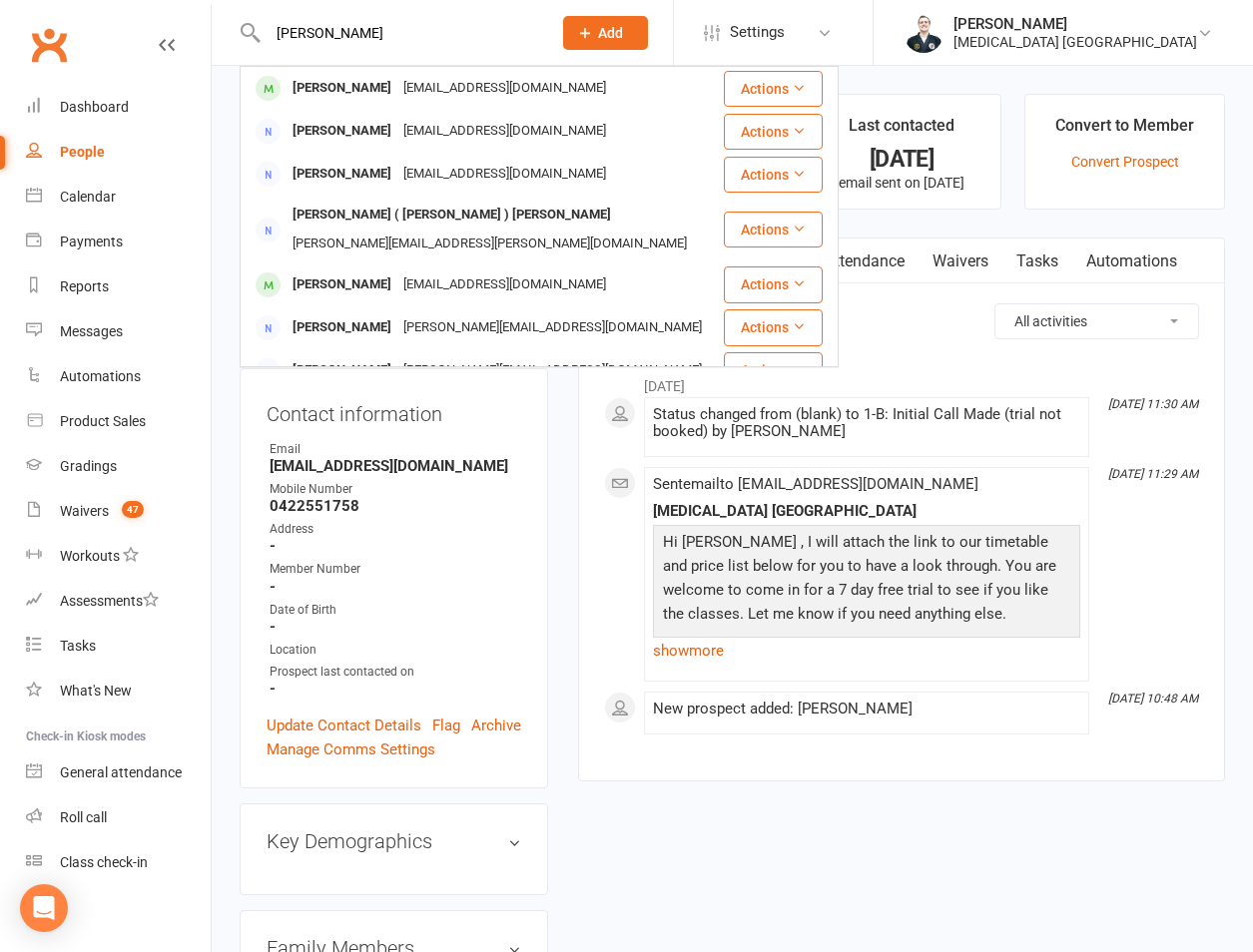 type 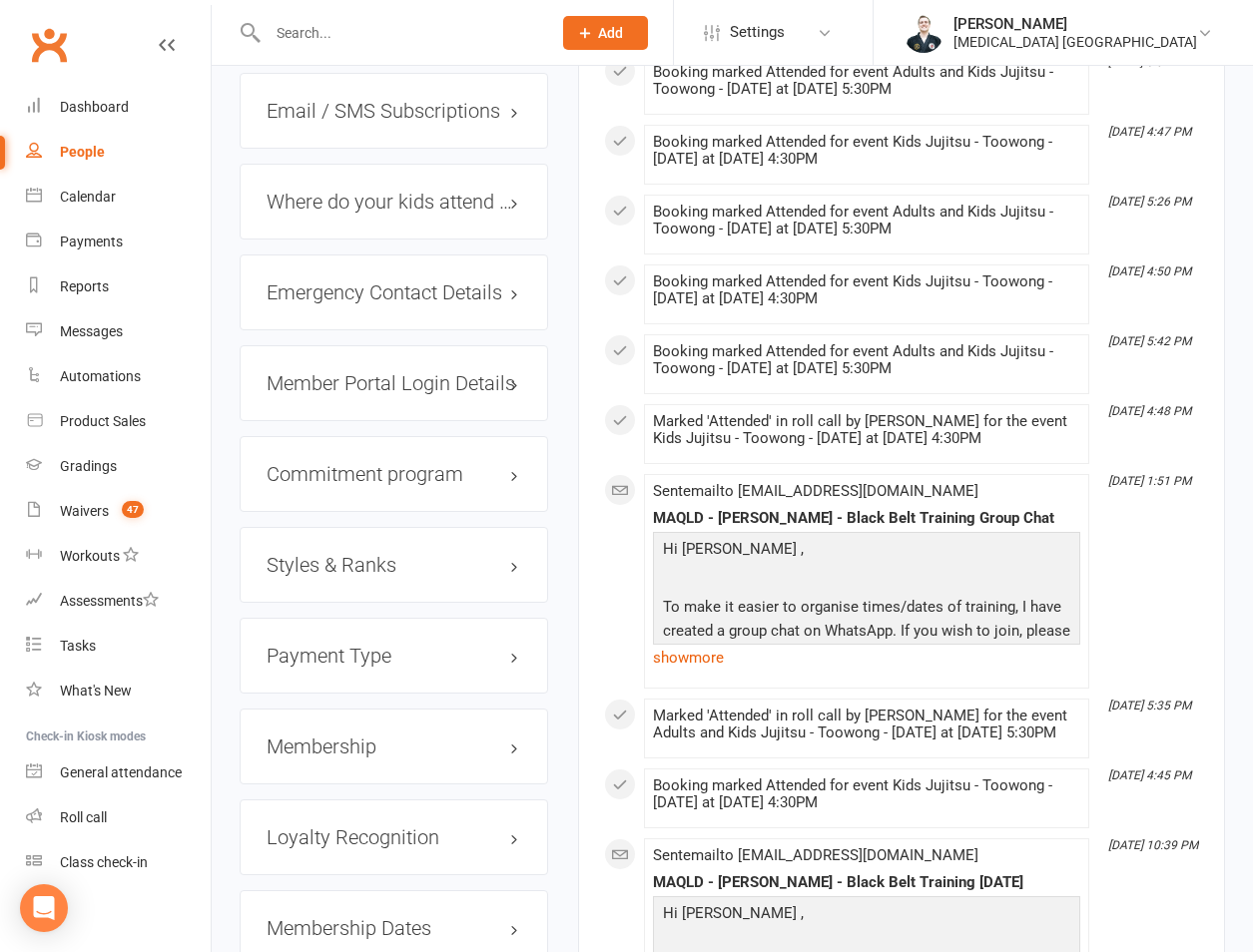 scroll, scrollTop: 1397, scrollLeft: 0, axis: vertical 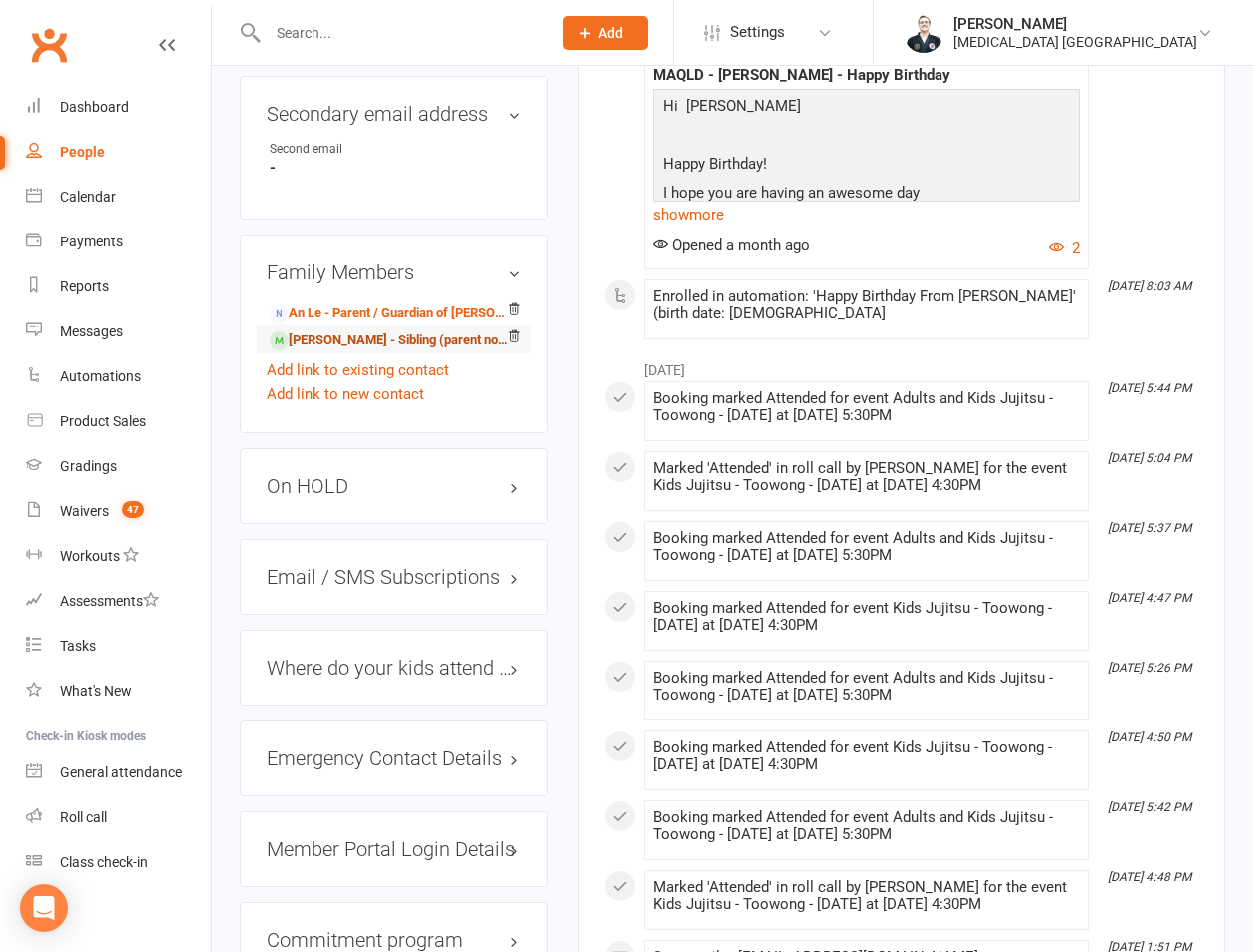 click on "Ethan Truong - Sibling (parent not in system)" at bounding box center (390, 340) 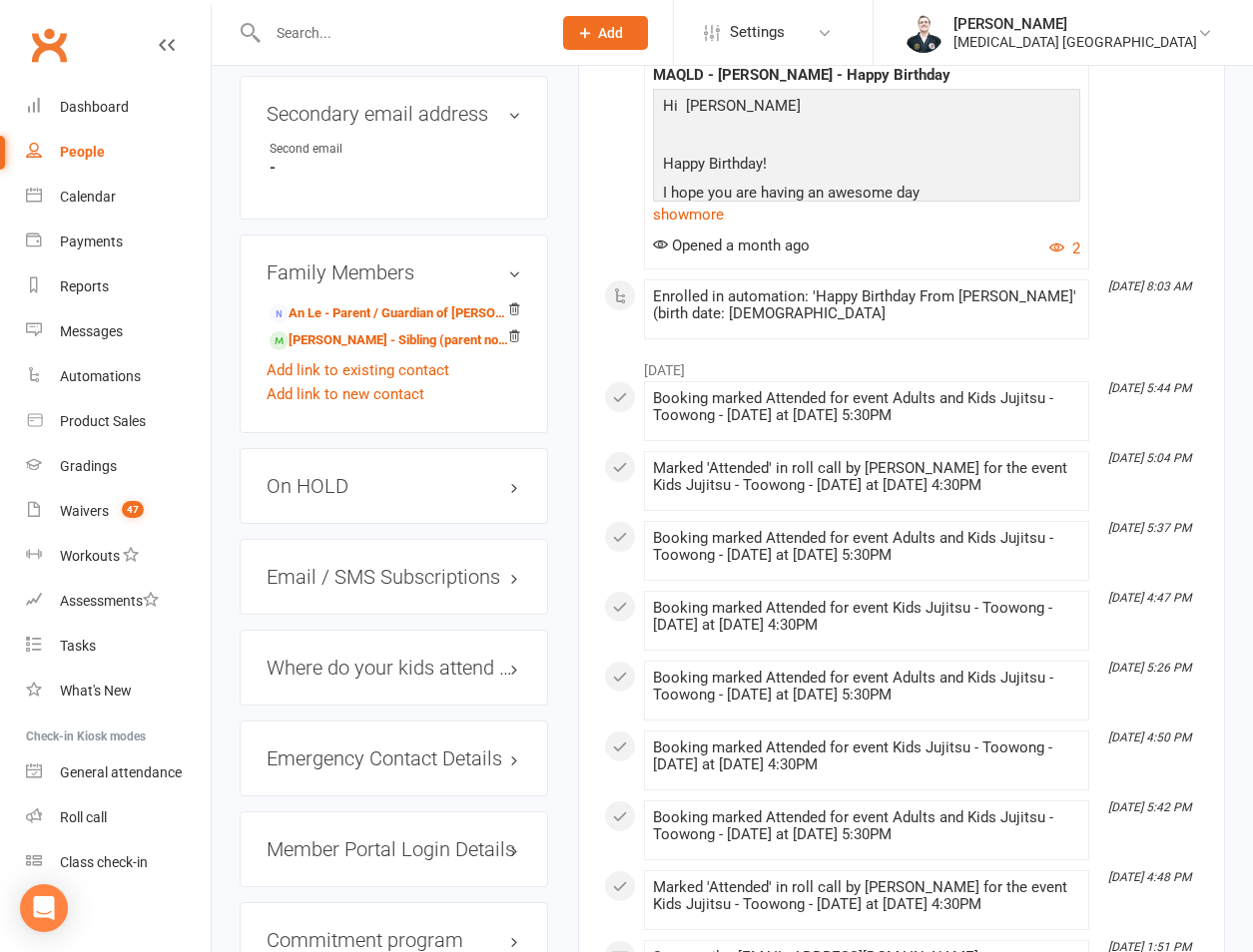 click on "On HOLD" at bounding box center (393, 486) 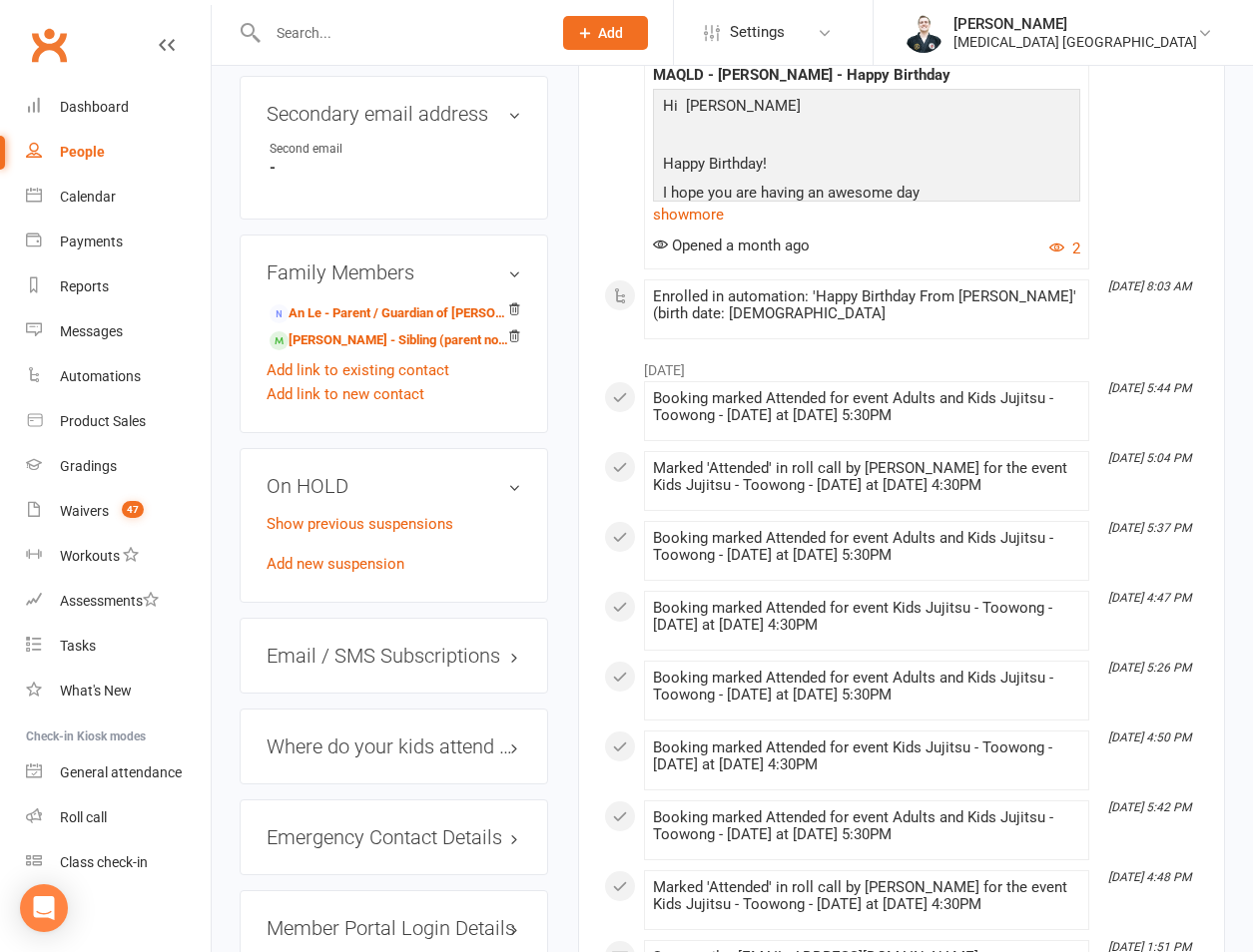 click on "On HOLD  Show previous suspensions Add new suspension" at bounding box center (393, 525) 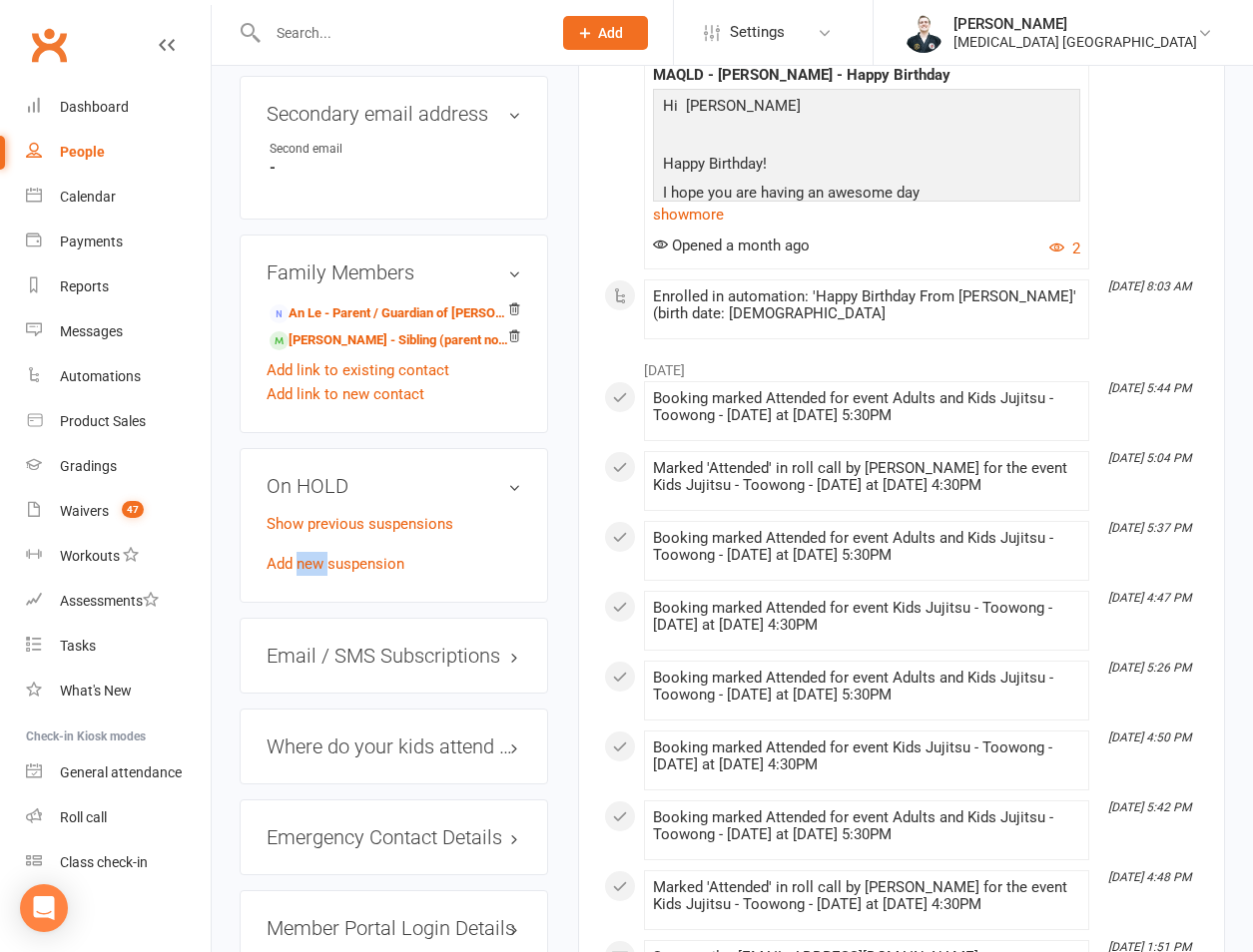 click on "On HOLD  Show previous suspensions Add new suspension" at bounding box center [393, 525] 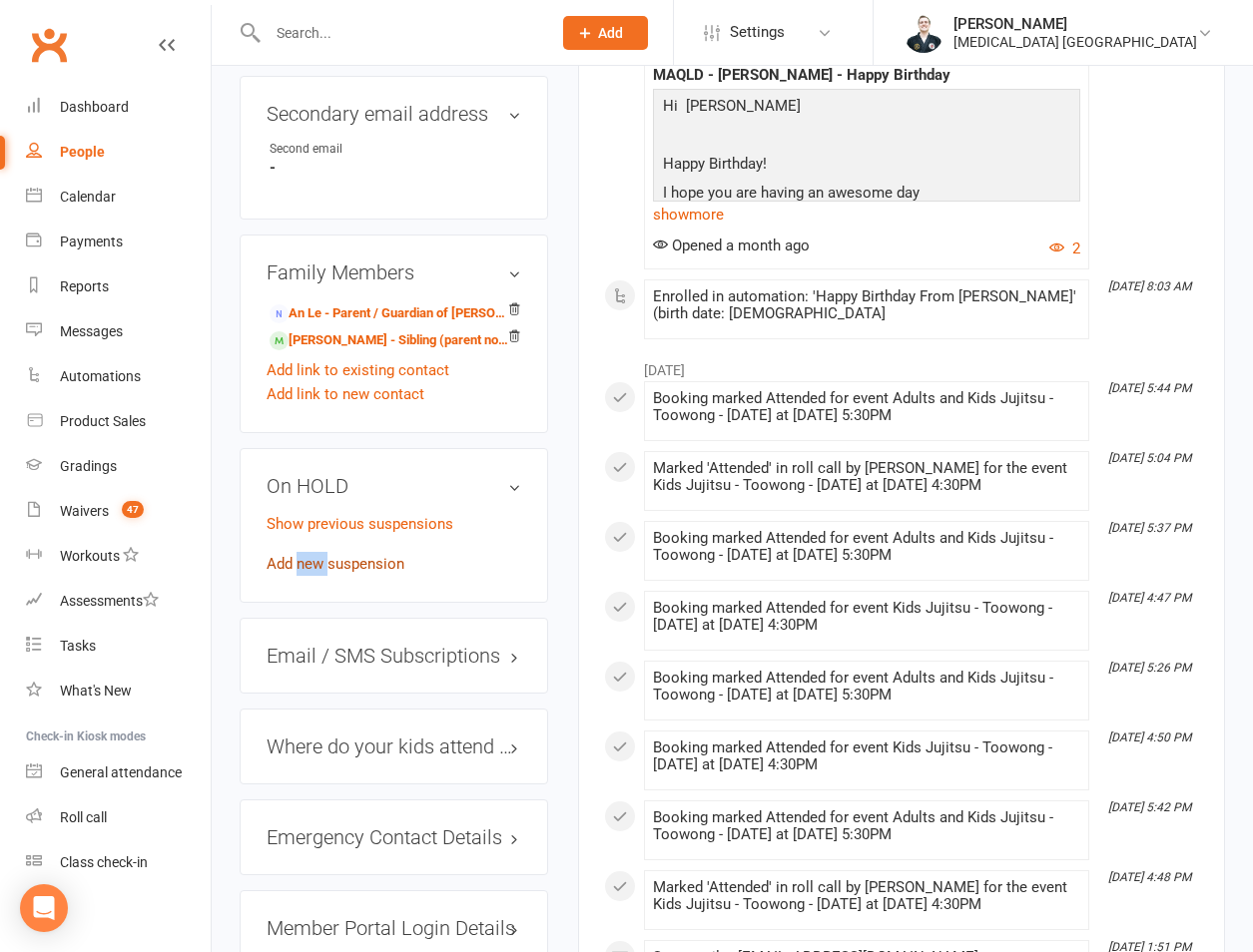 click on "Add new suspension" at bounding box center (335, 564) 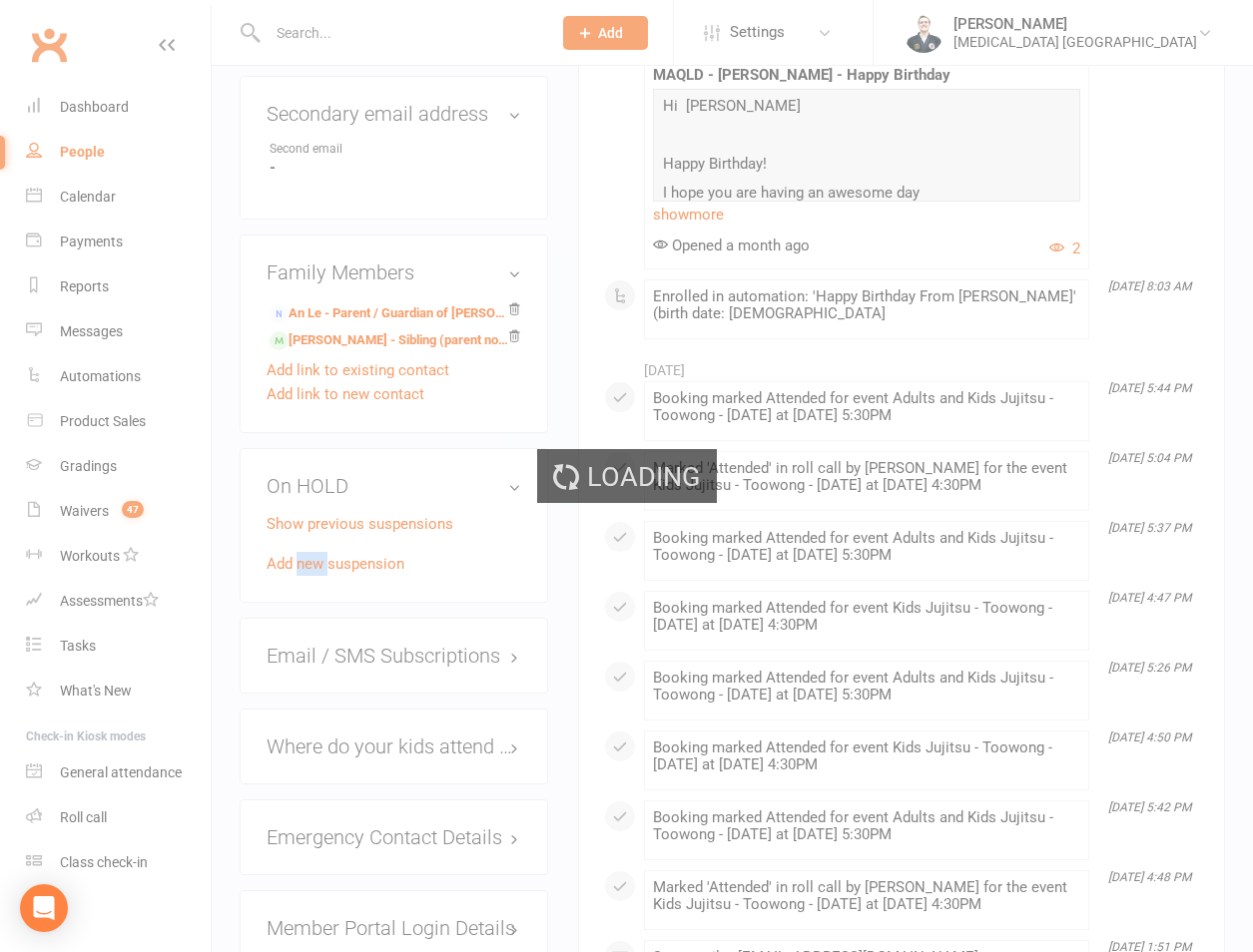 scroll, scrollTop: 0, scrollLeft: 0, axis: both 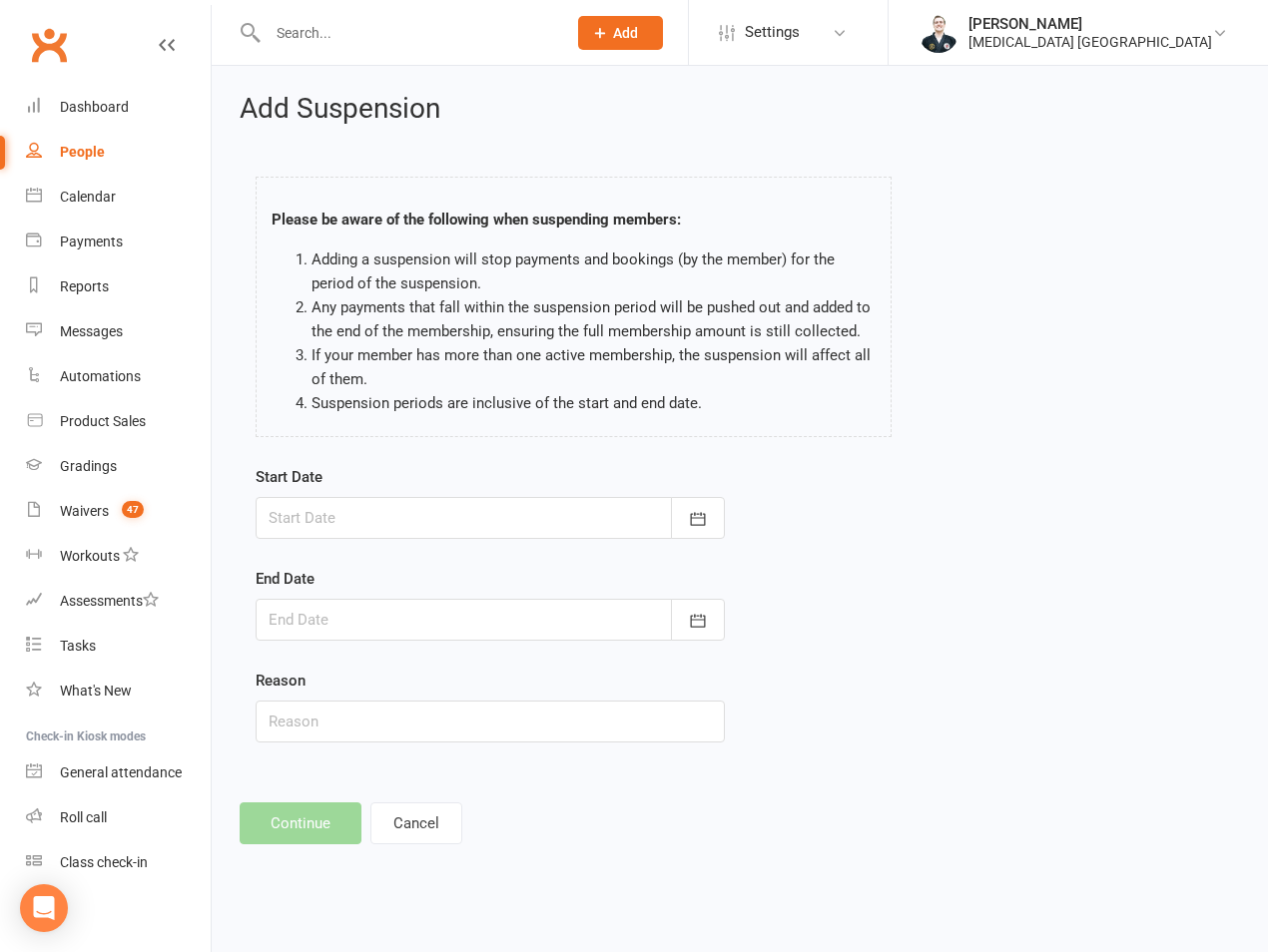 click at bounding box center [490, 518] 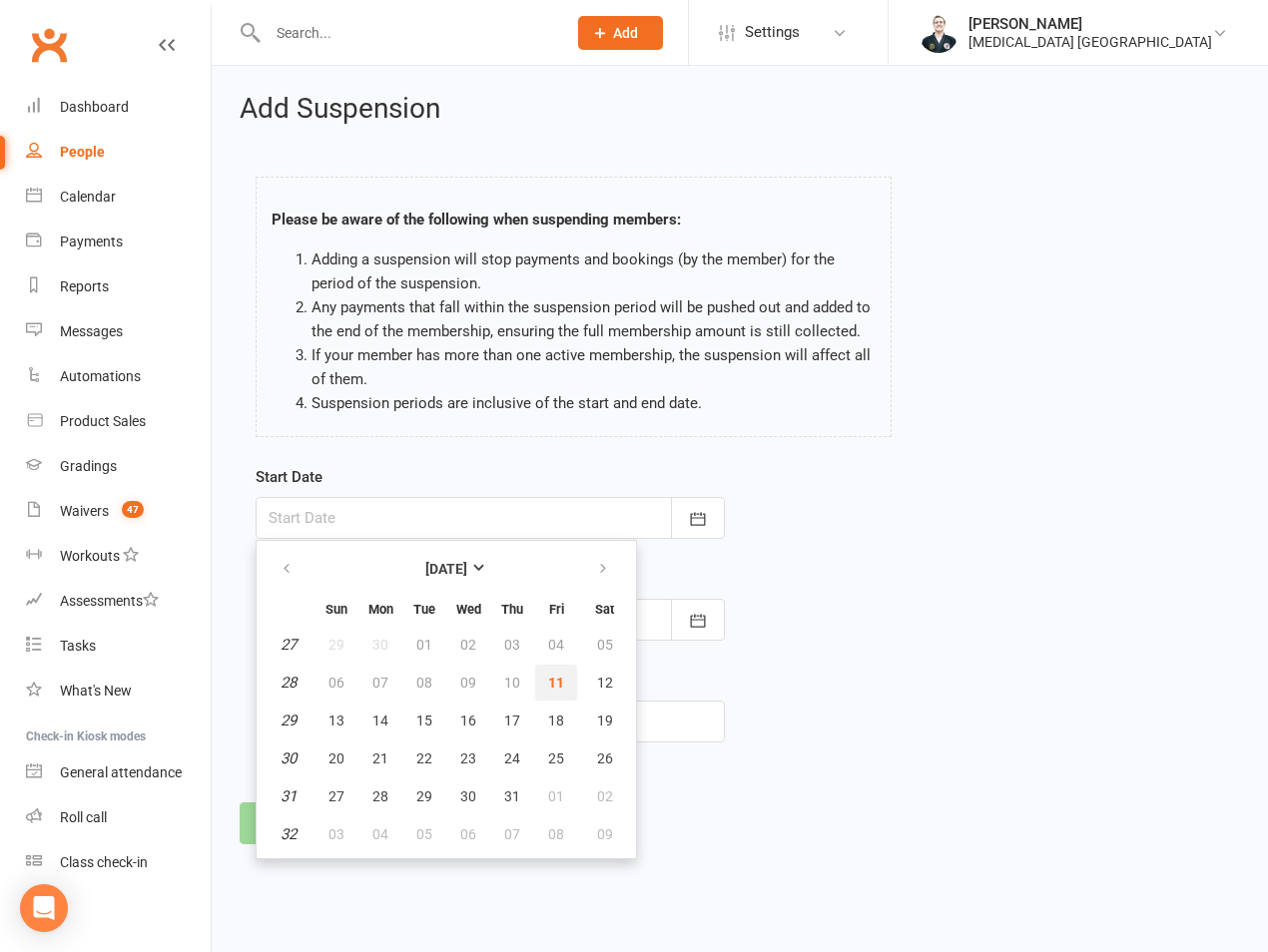 click on "11" at bounding box center [556, 683] 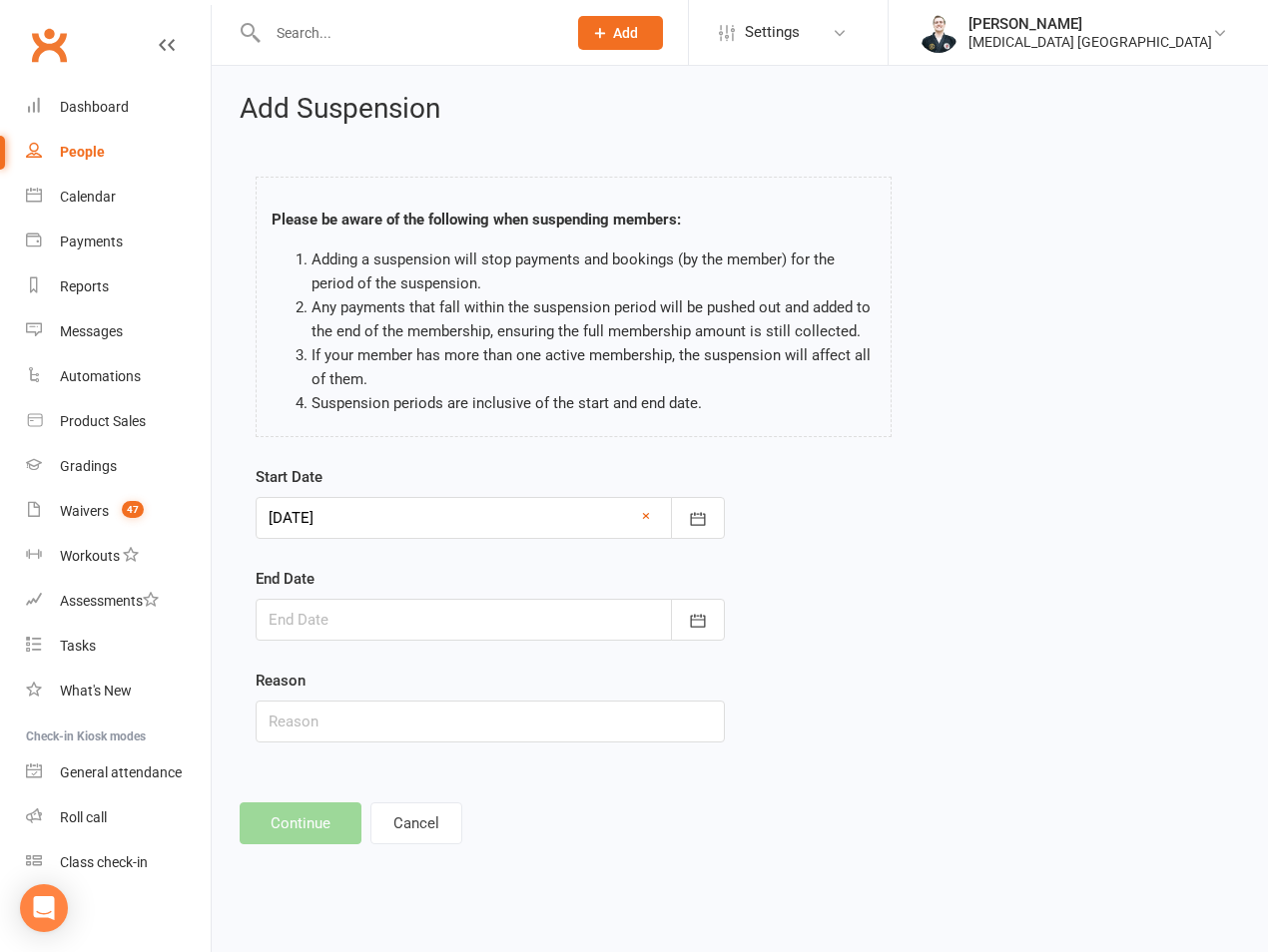 click at bounding box center [490, 620] 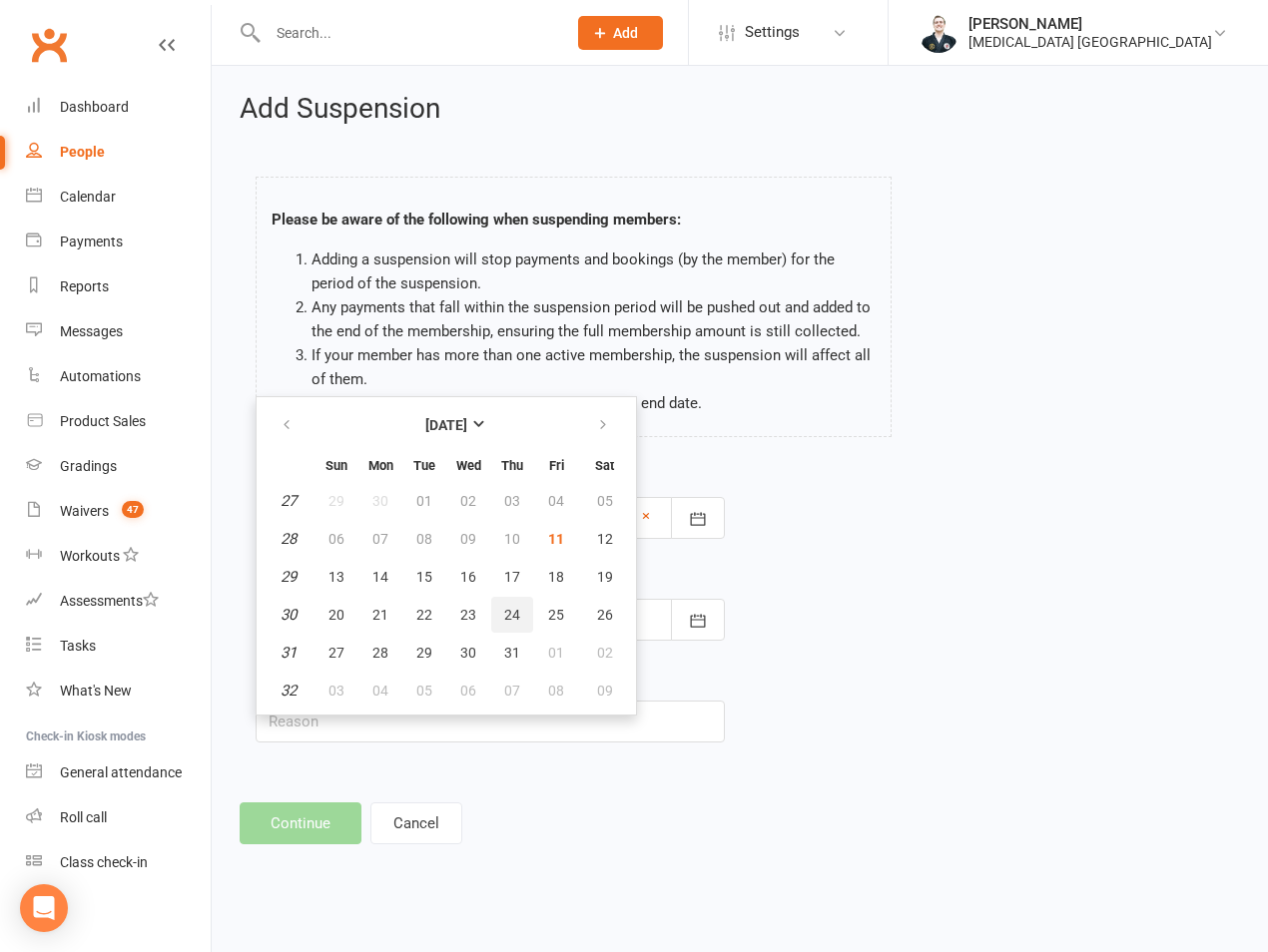 click on "24" at bounding box center [512, 615] 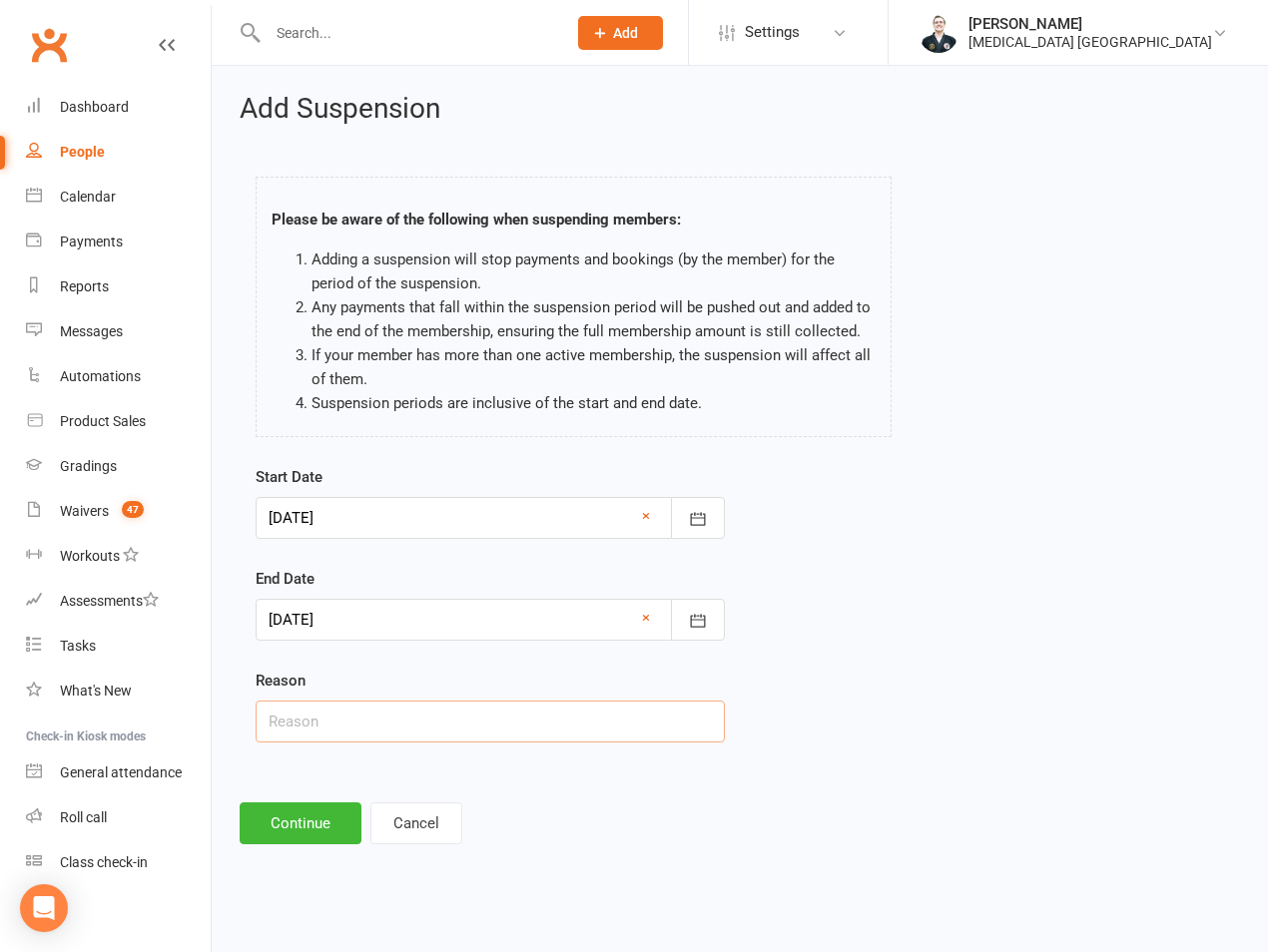 click at bounding box center [490, 721] 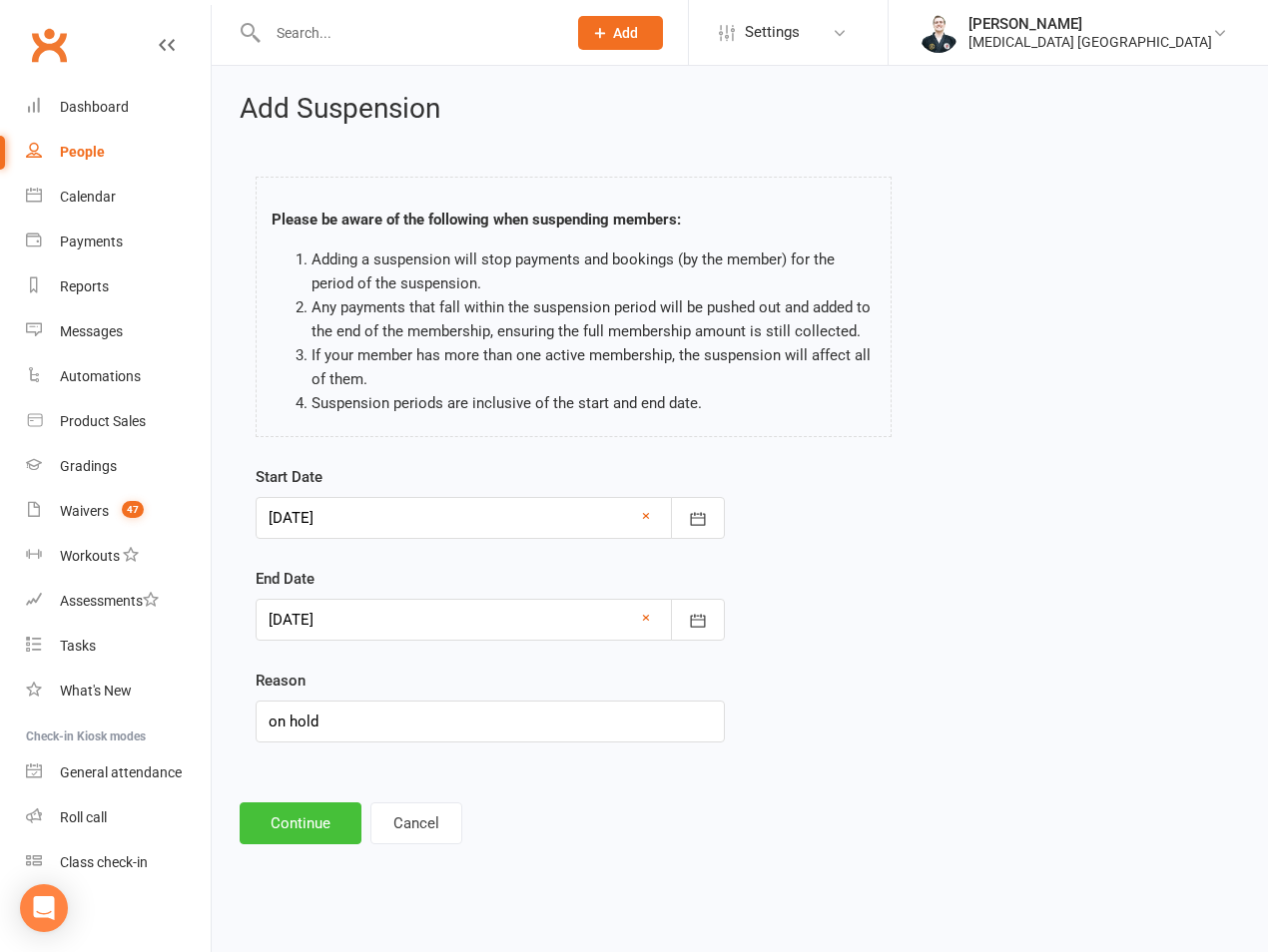 click on "Continue" at bounding box center (301, 823) 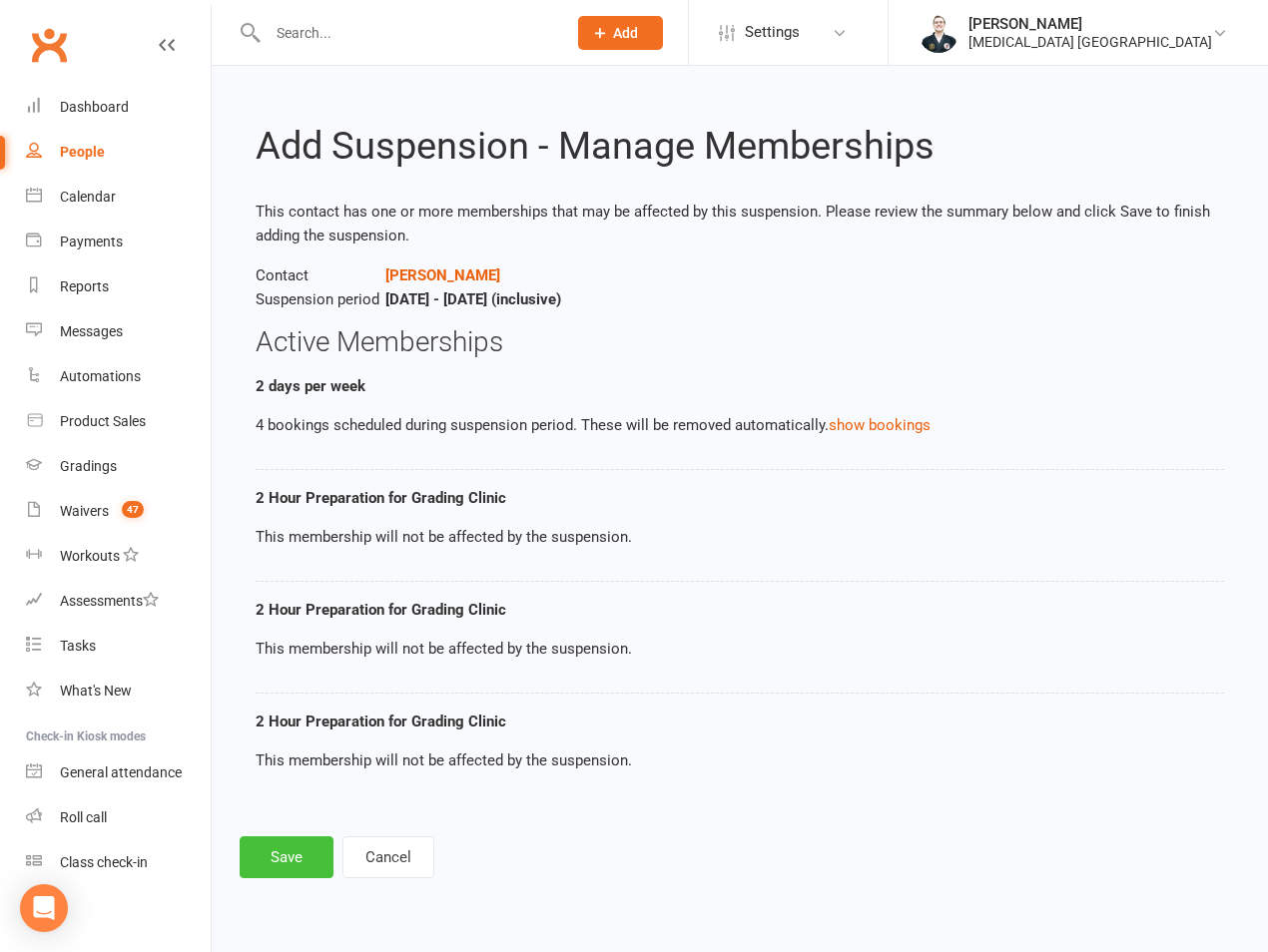 click on "Save" at bounding box center [287, 857] 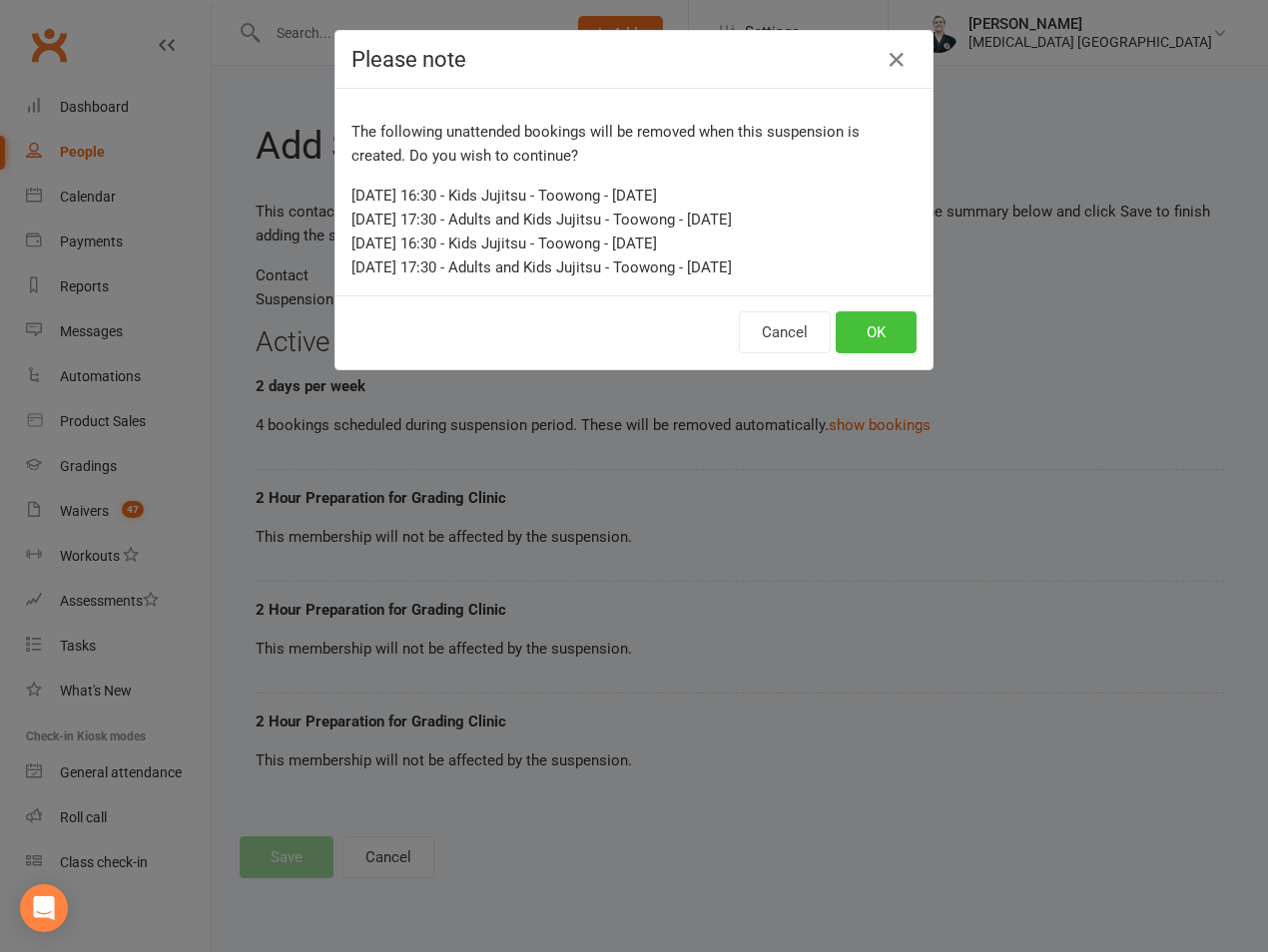 click on "OK" at bounding box center (876, 332) 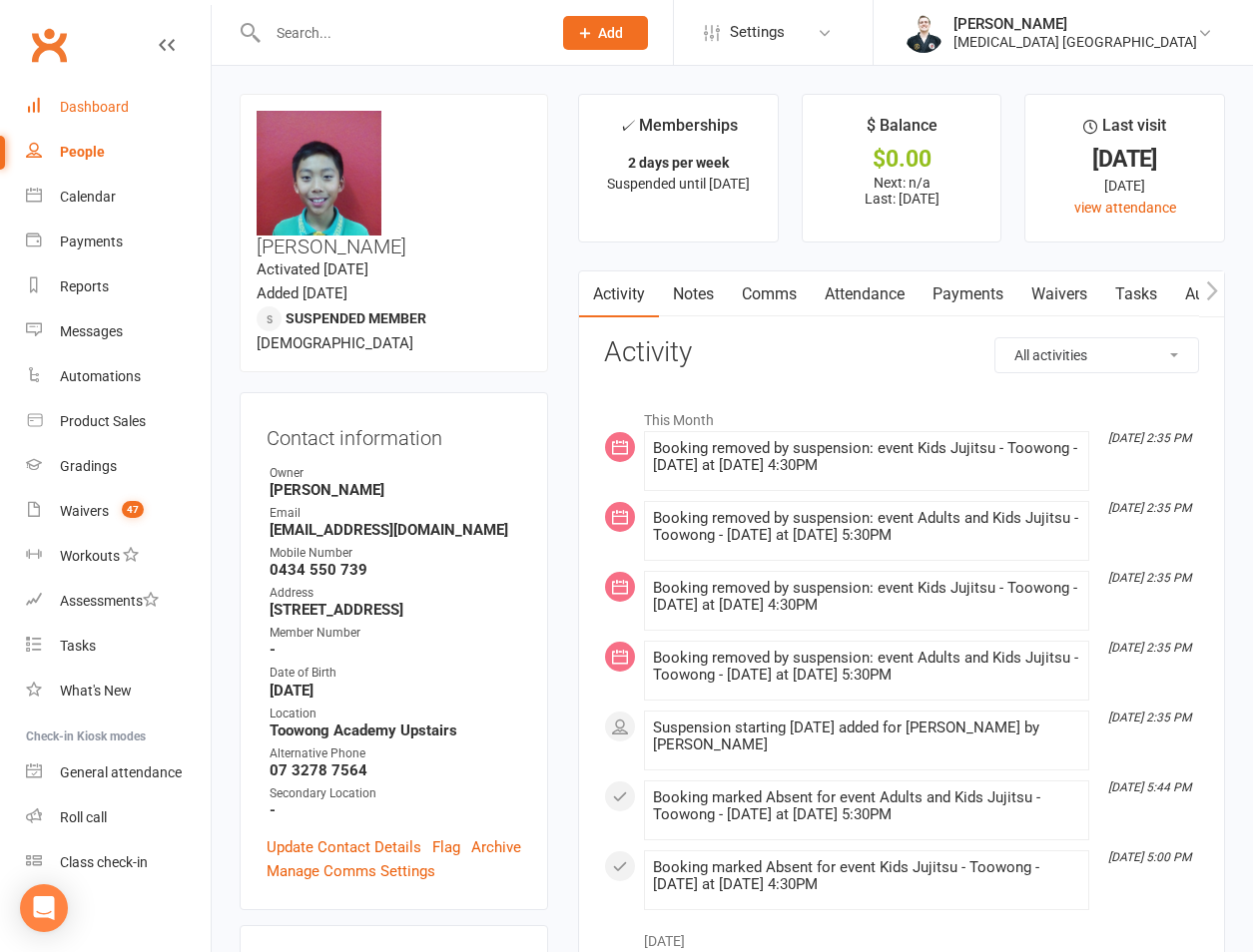 click on "Dashboard" at bounding box center [118, 107] 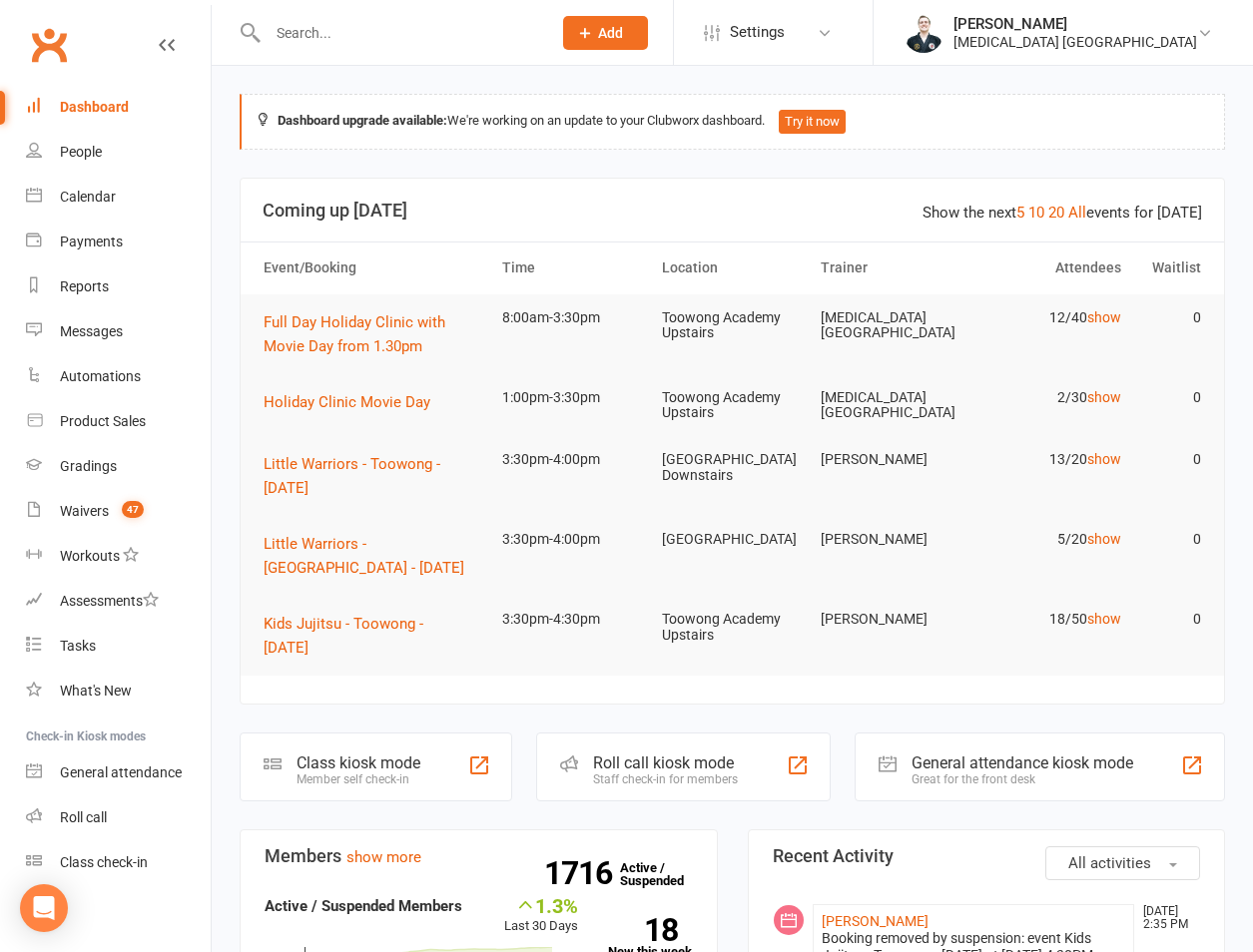 click at bounding box center (399, 33) 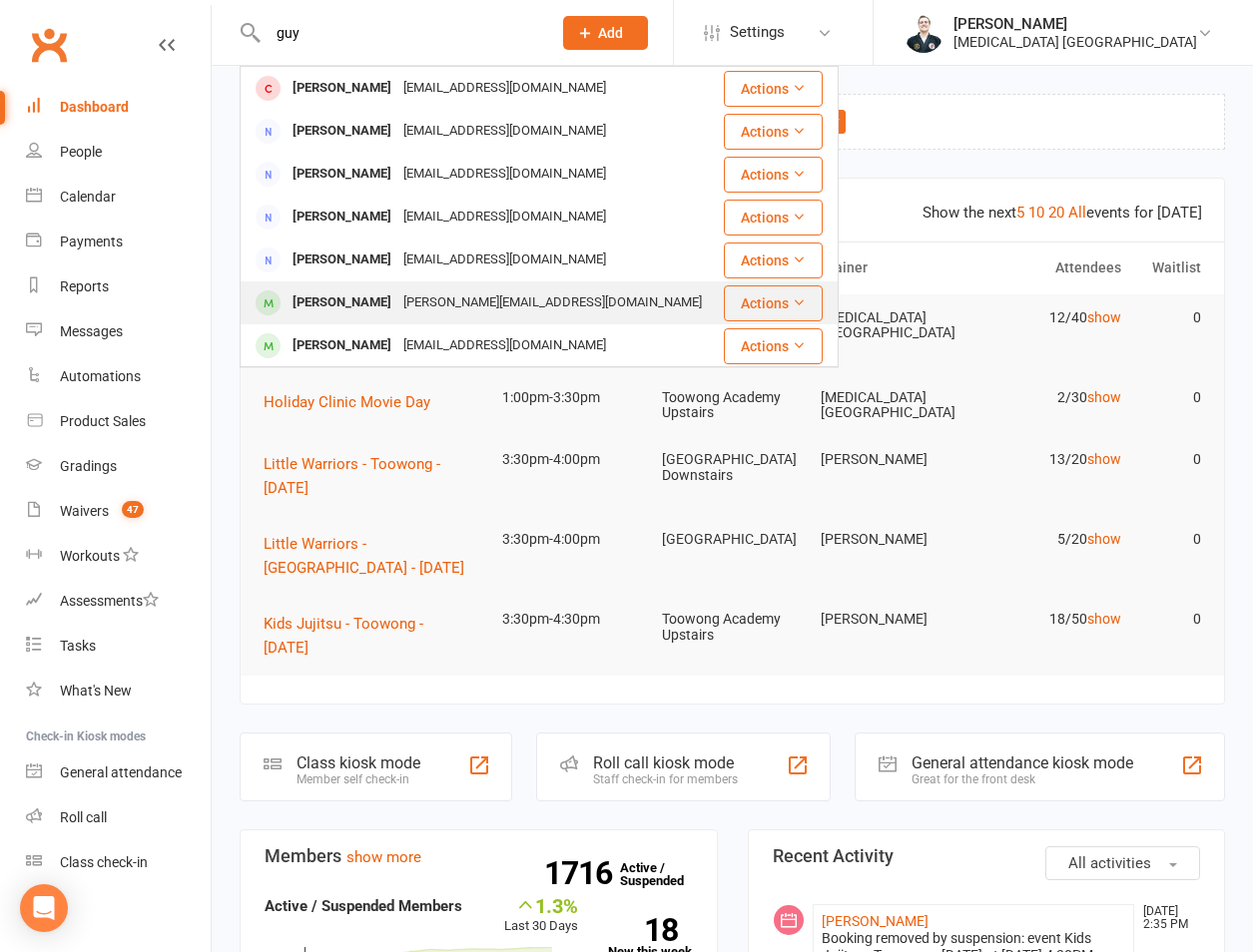 type on "guy" 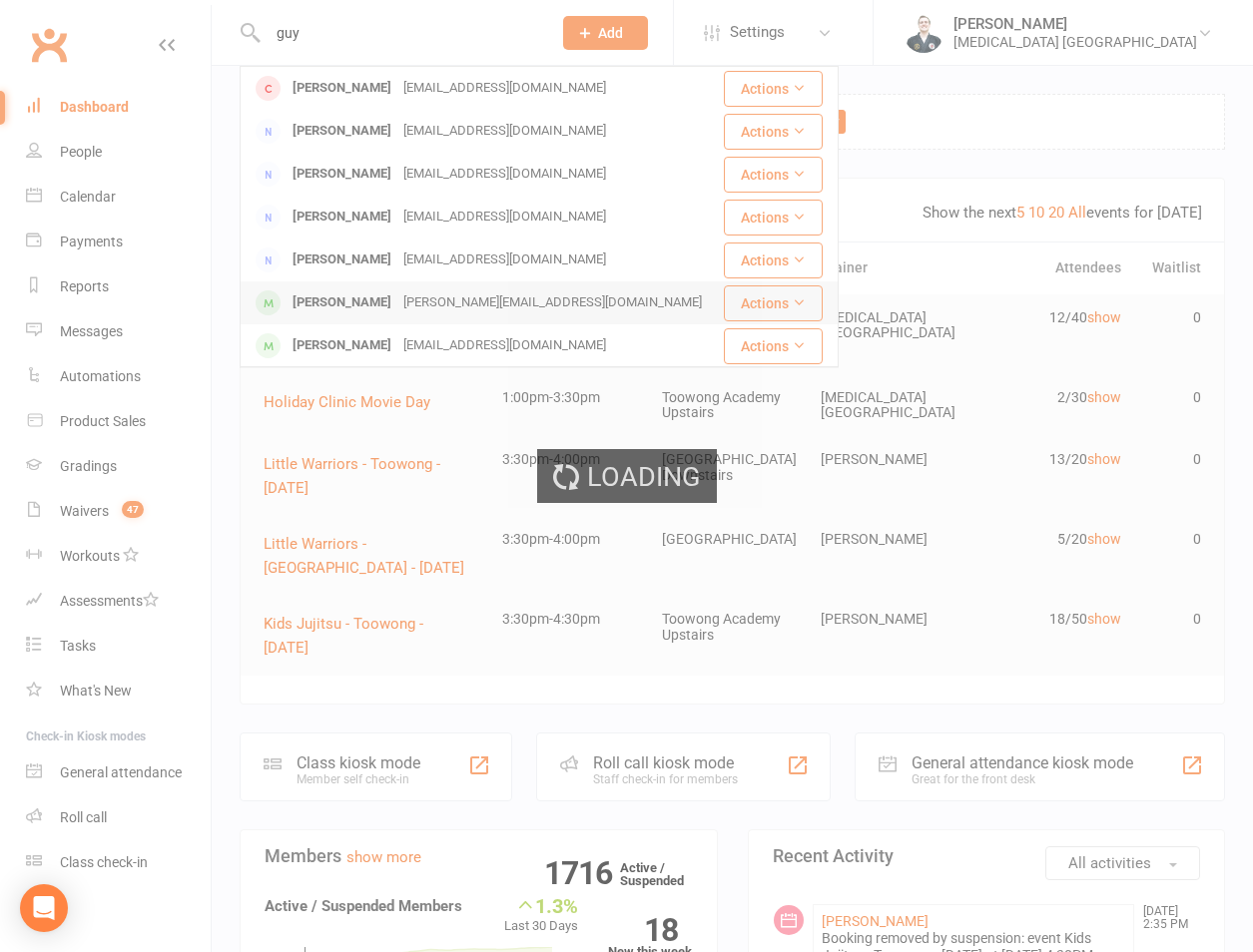 type 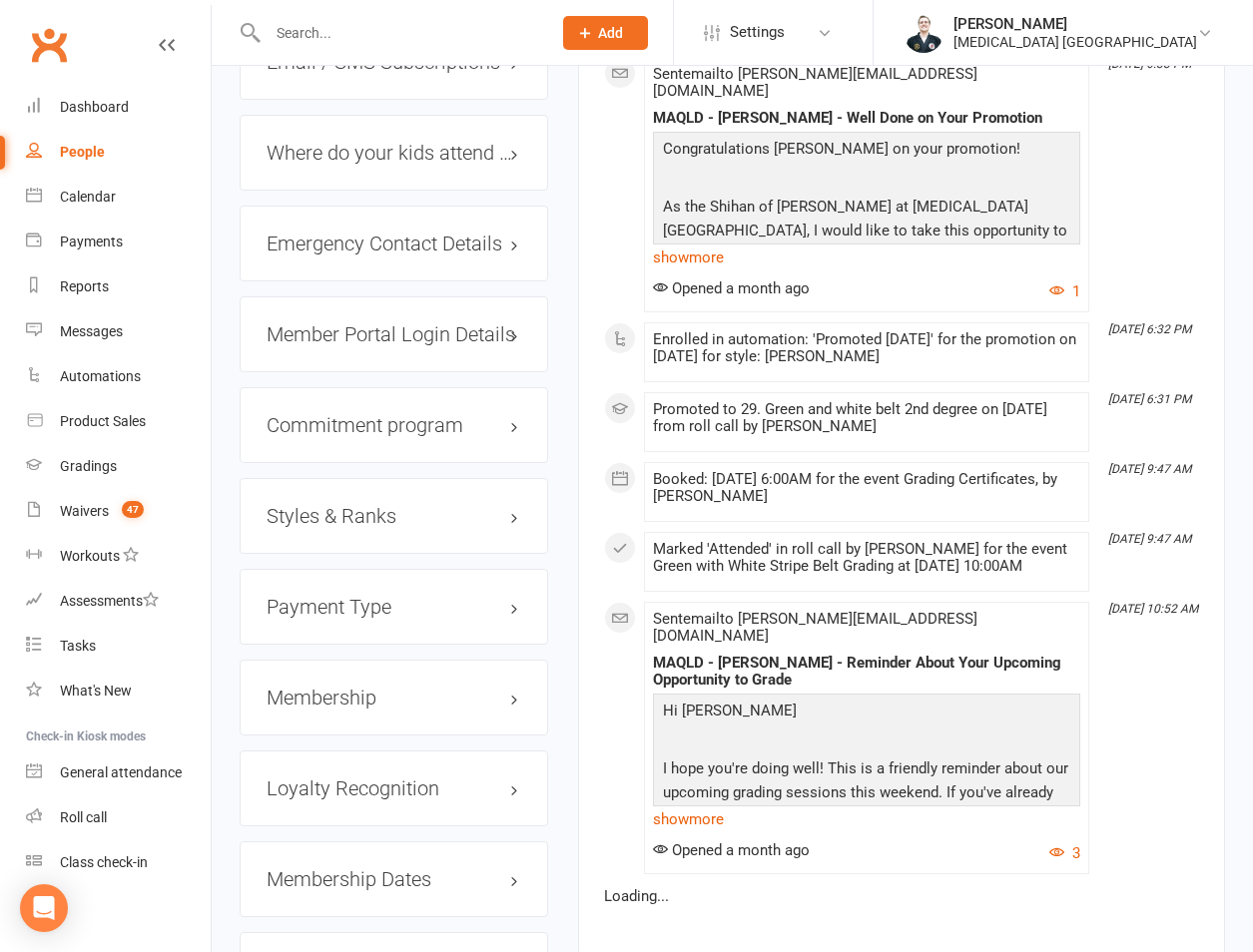 scroll, scrollTop: 1397, scrollLeft: 0, axis: vertical 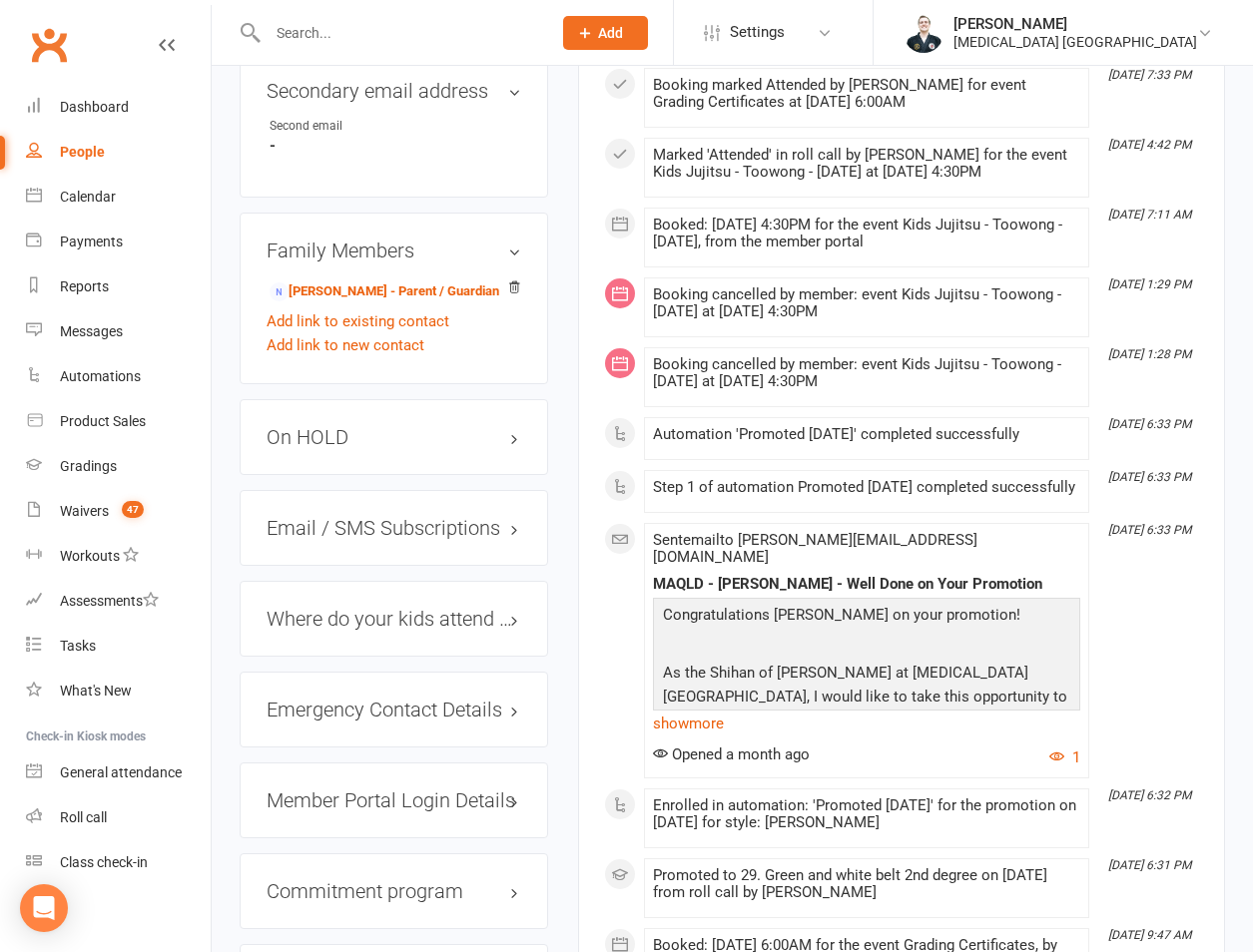 click on "On HOLD" at bounding box center [393, 437] 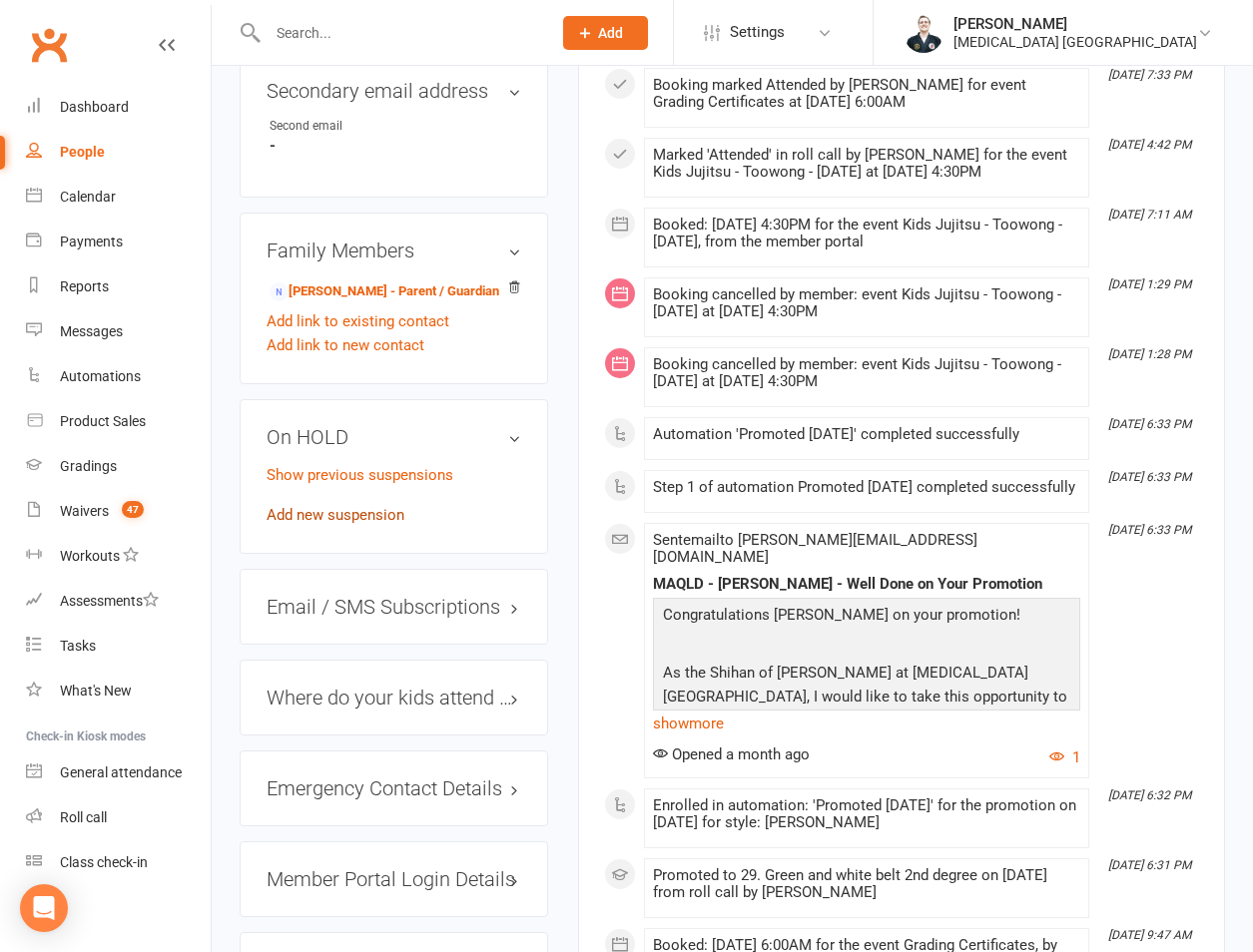 click on "Add new suspension" at bounding box center (335, 515) 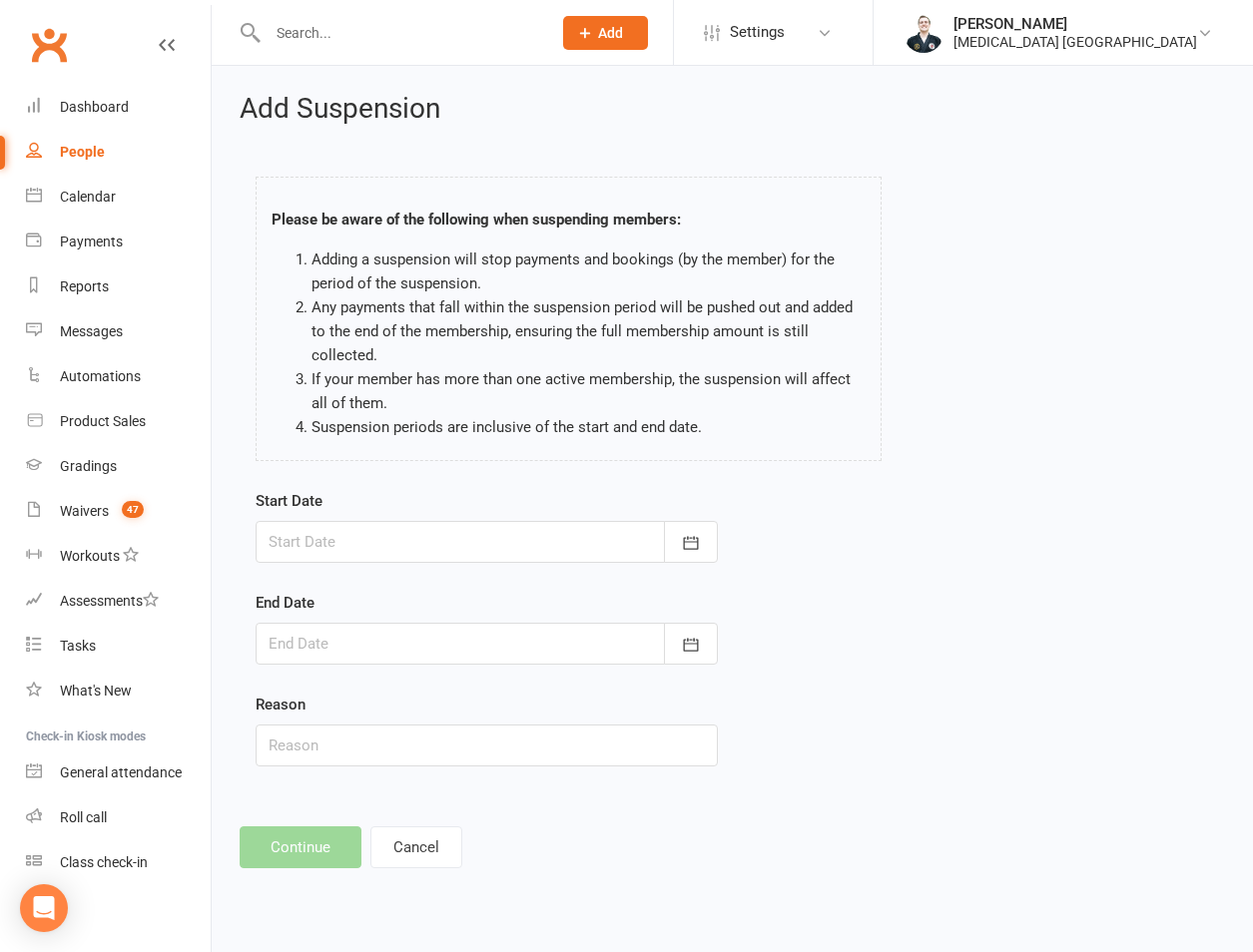 scroll, scrollTop: 0, scrollLeft: 0, axis: both 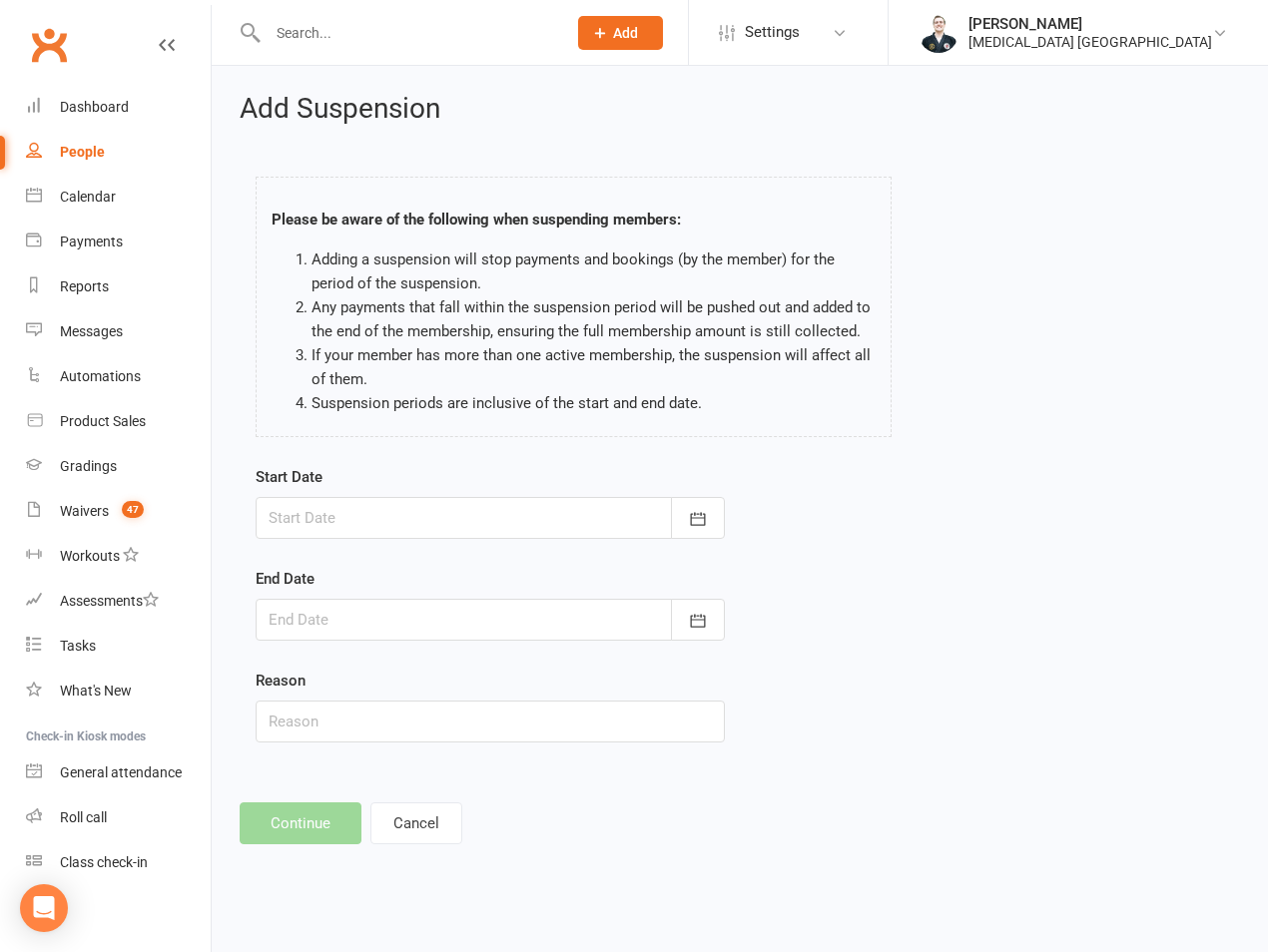 click at bounding box center [490, 518] 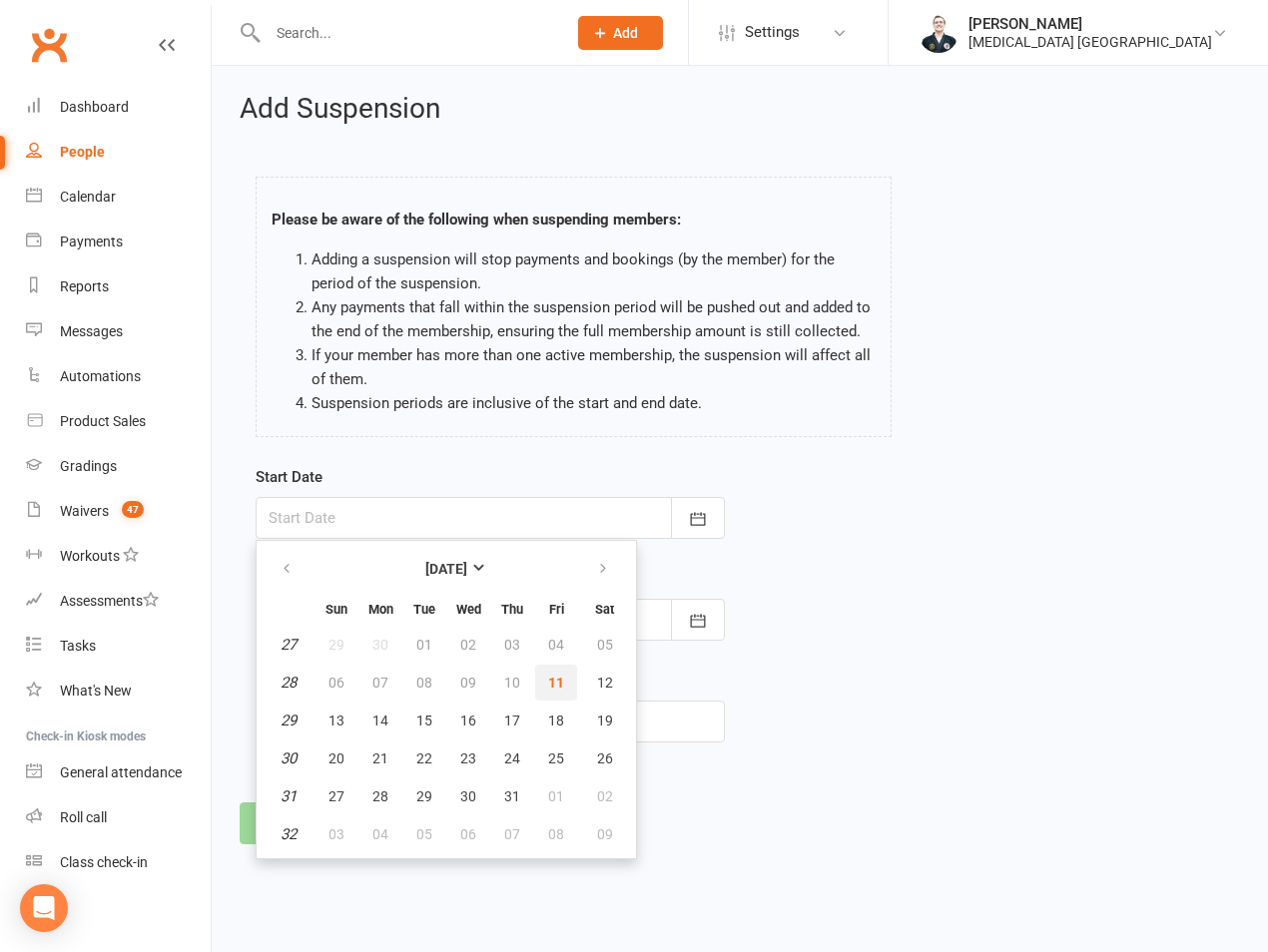 click on "11" at bounding box center (556, 683) 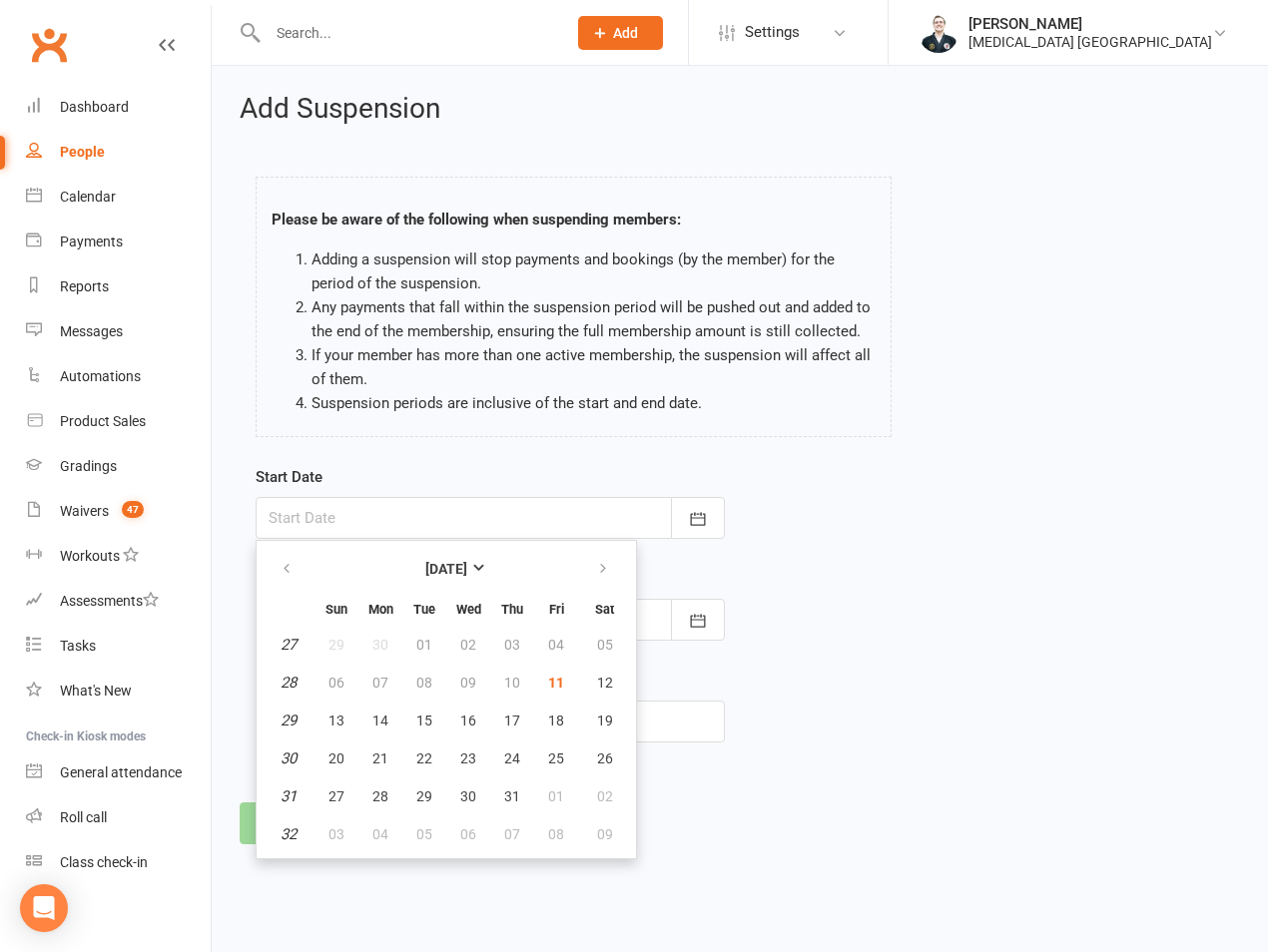 type on "[DATE]" 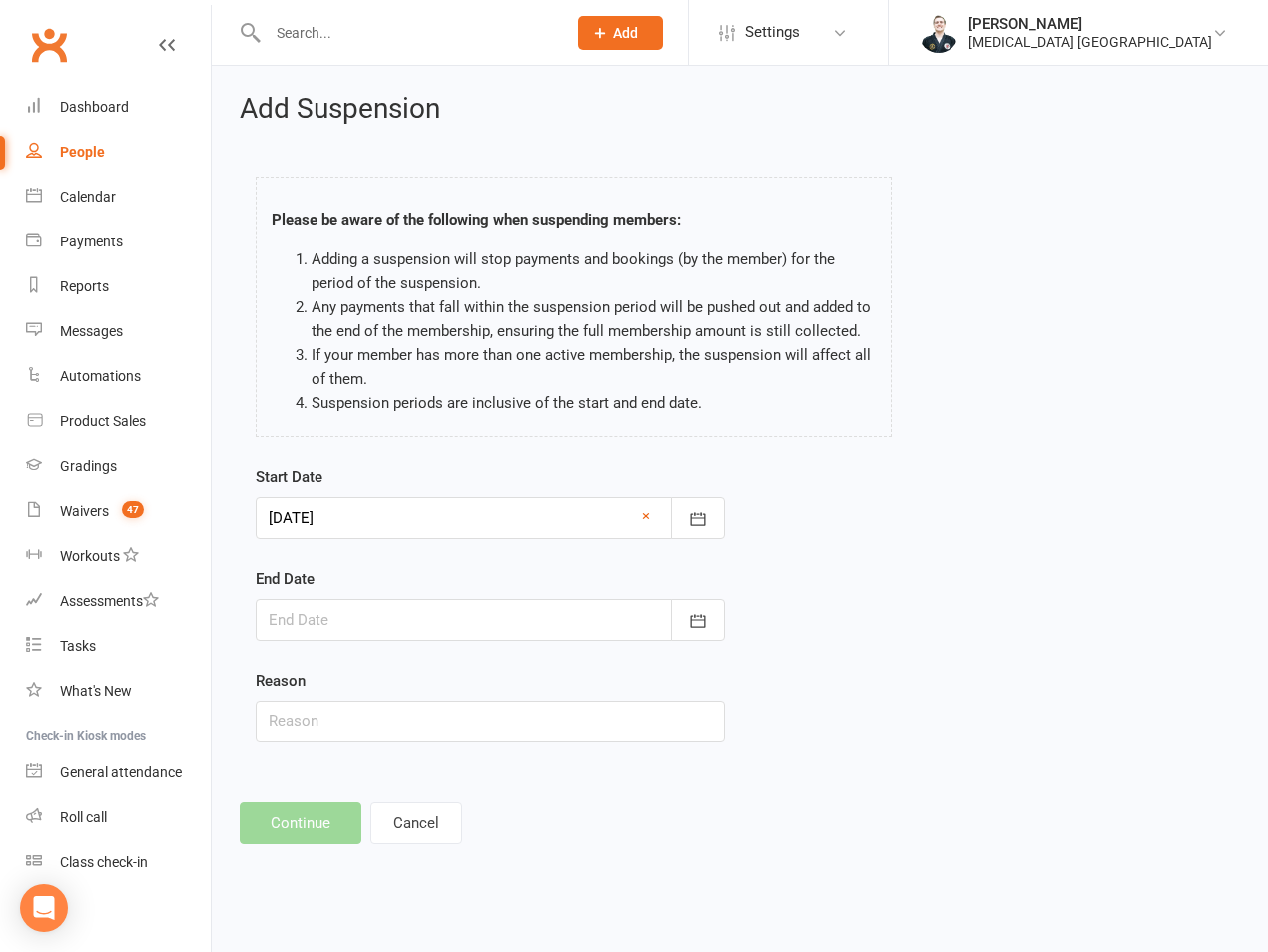 click at bounding box center (490, 620) 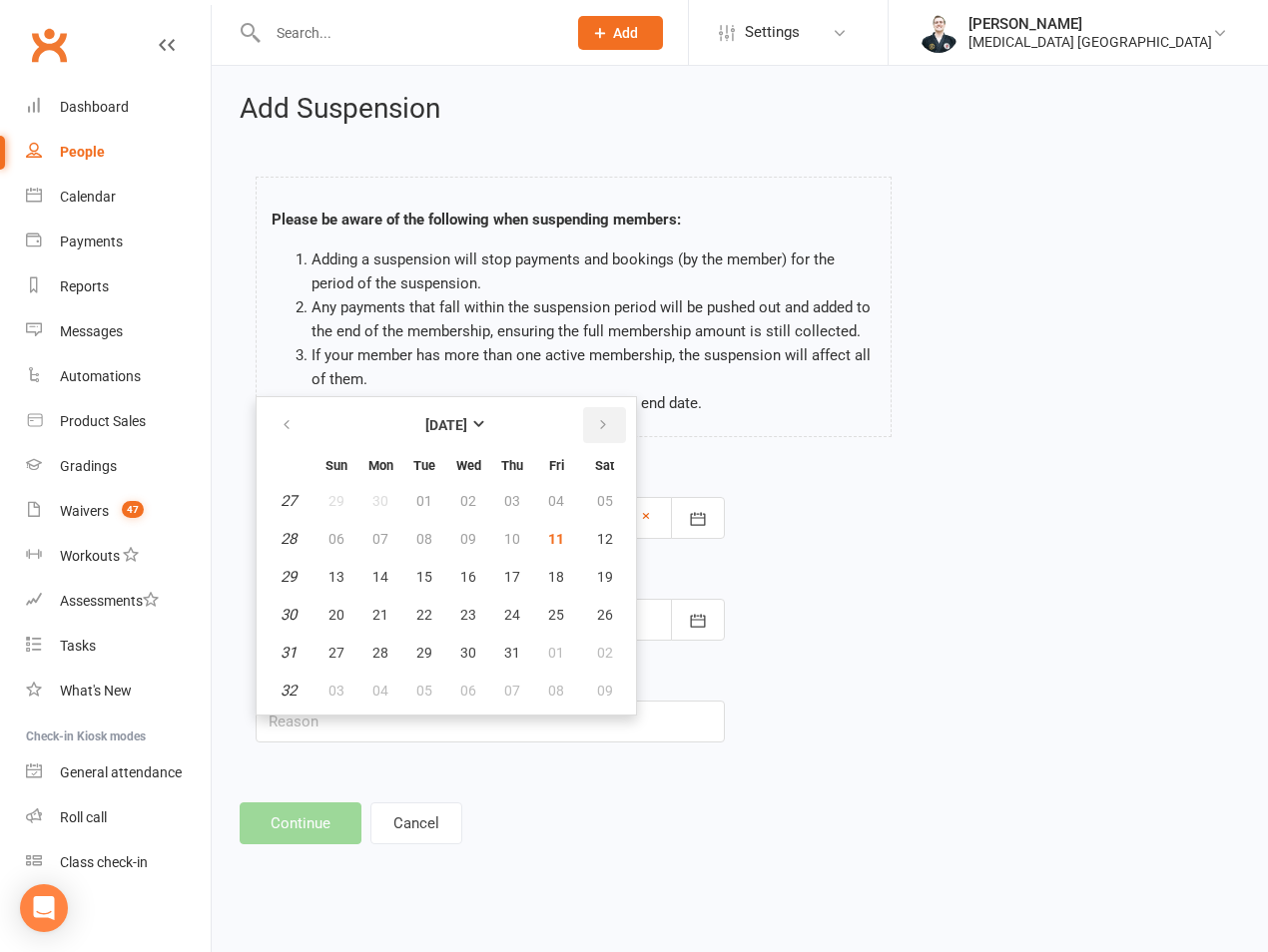 click at bounding box center (603, 425) 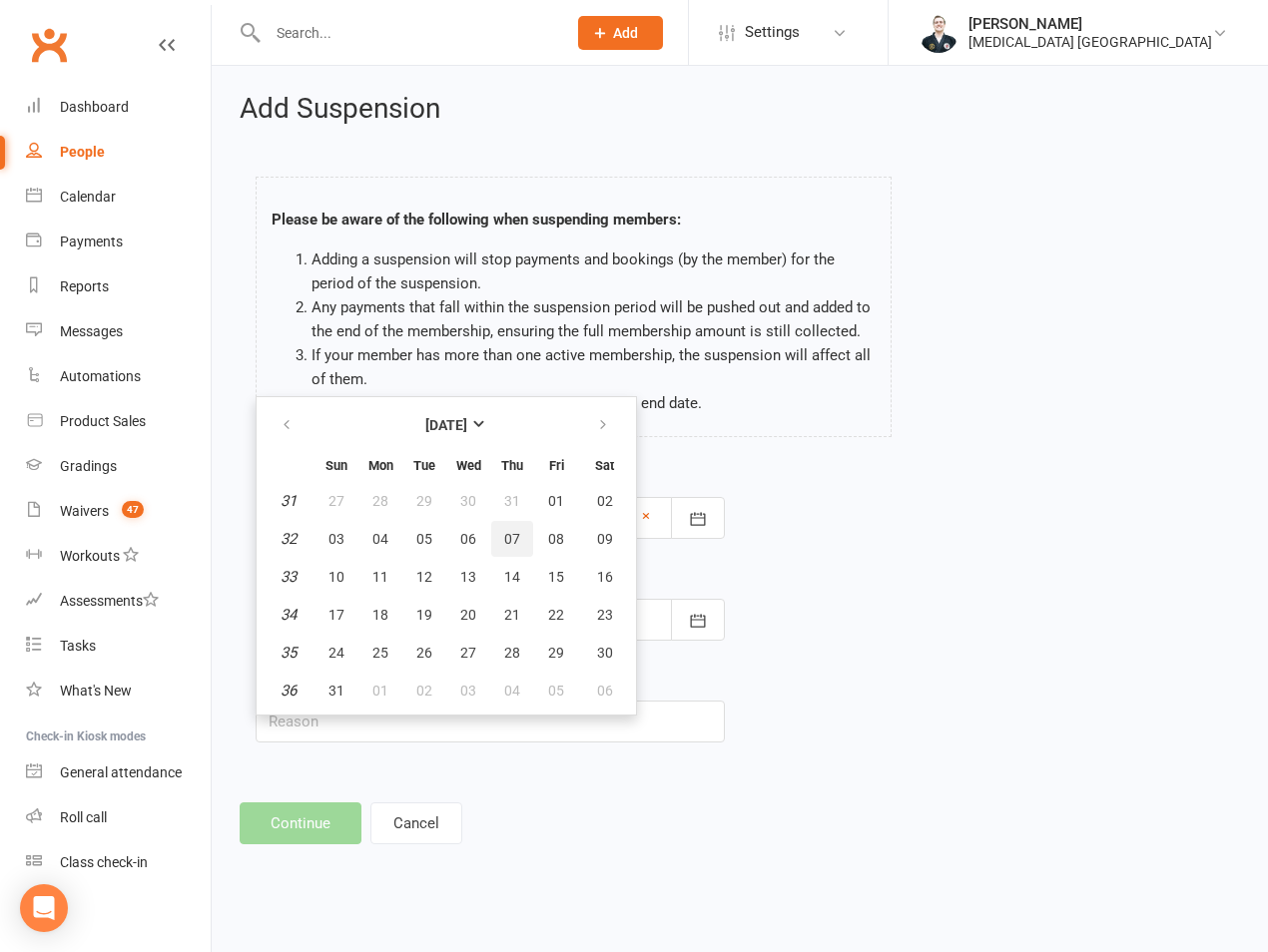click on "07" at bounding box center (512, 539) 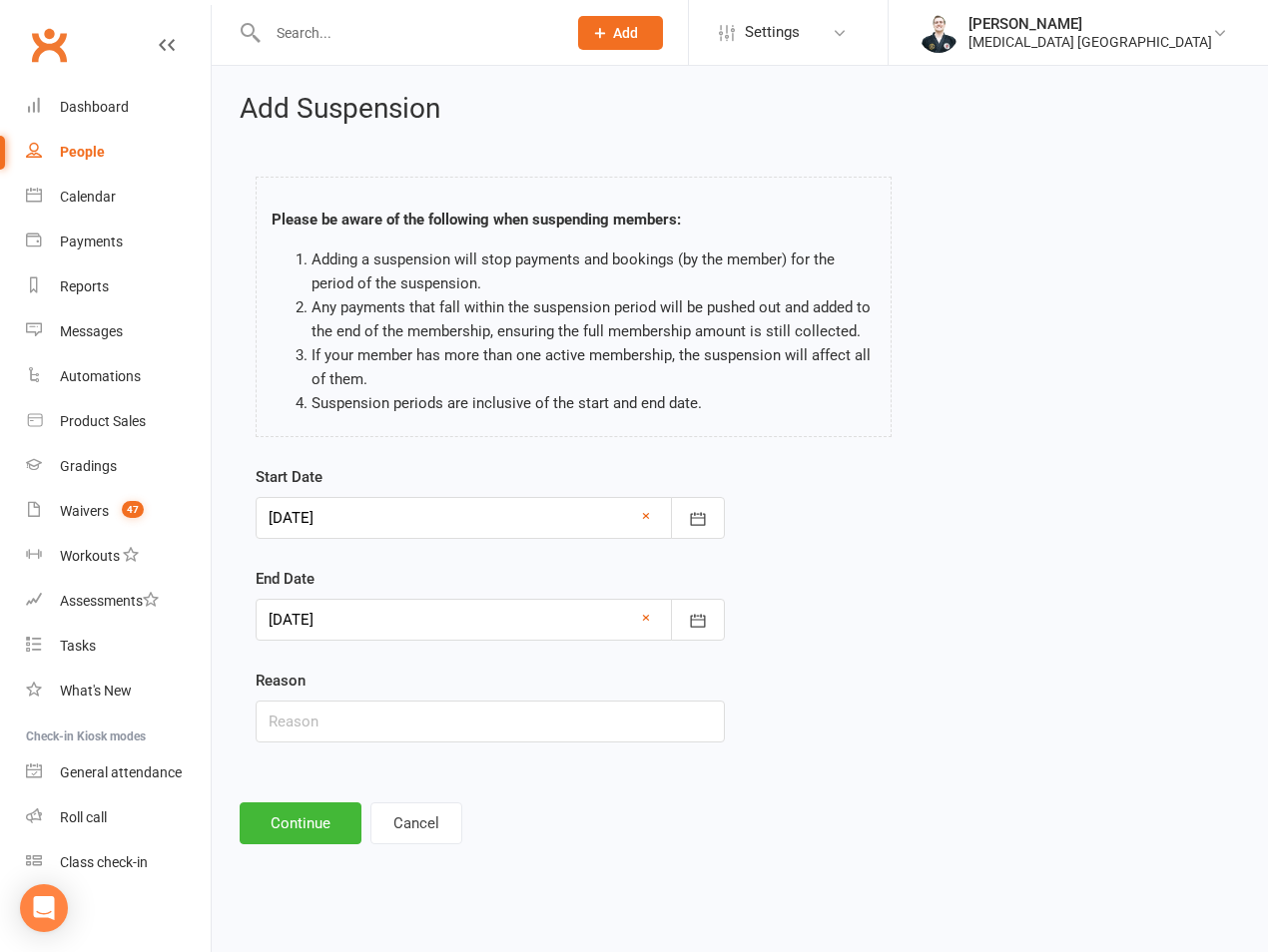click at bounding box center (490, 620) 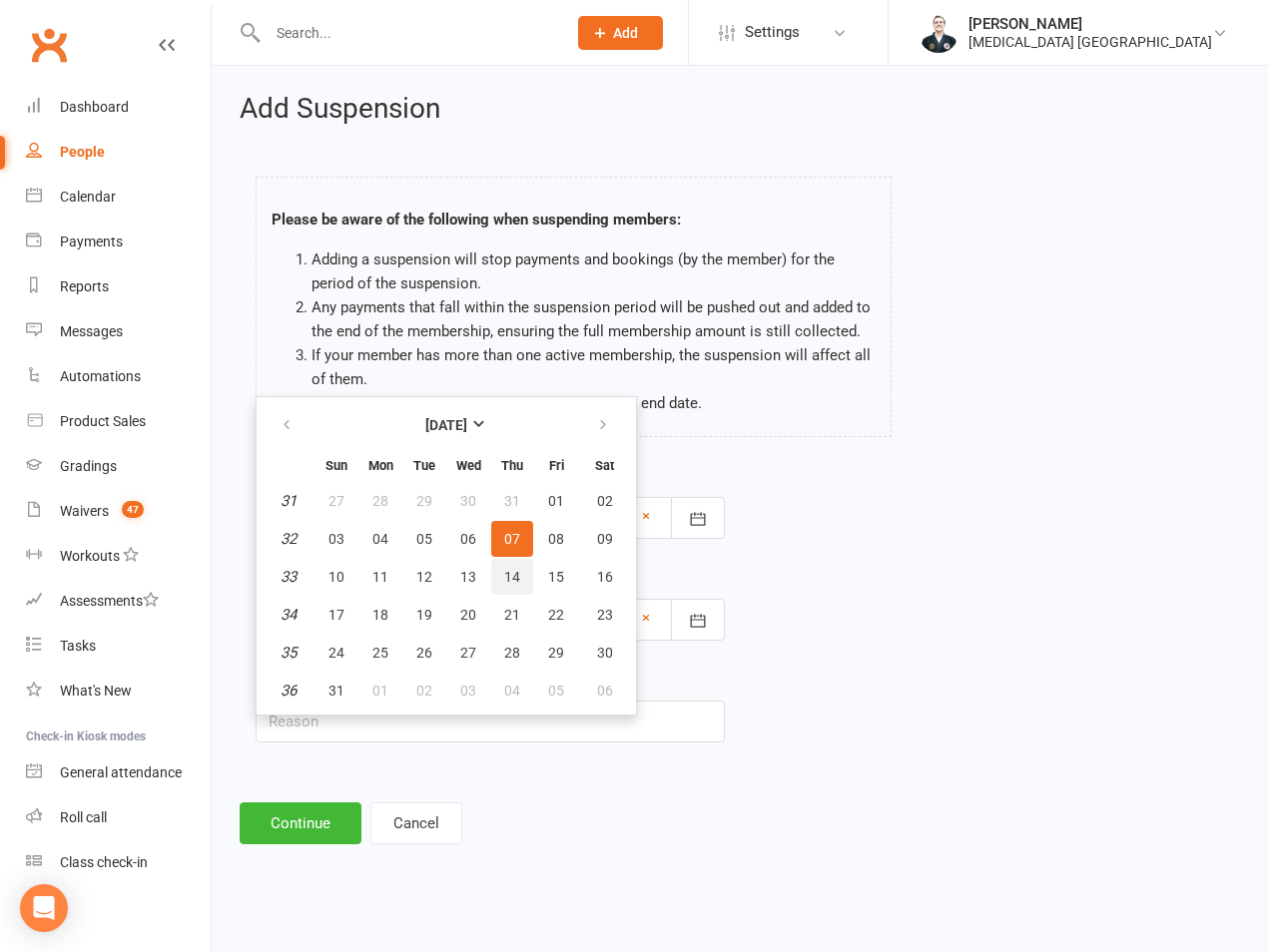 click on "14" at bounding box center [512, 577] 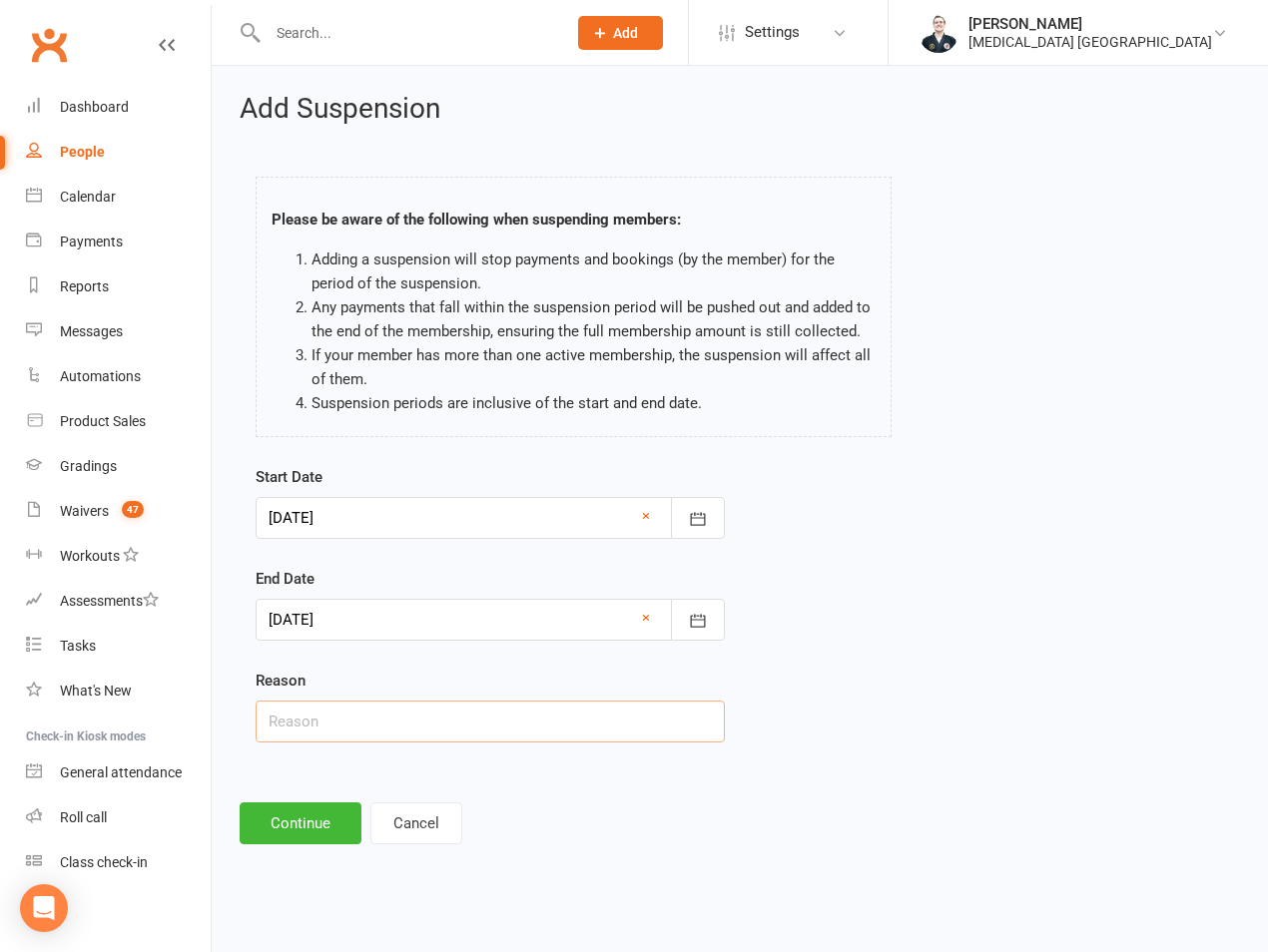 click at bounding box center (490, 721) 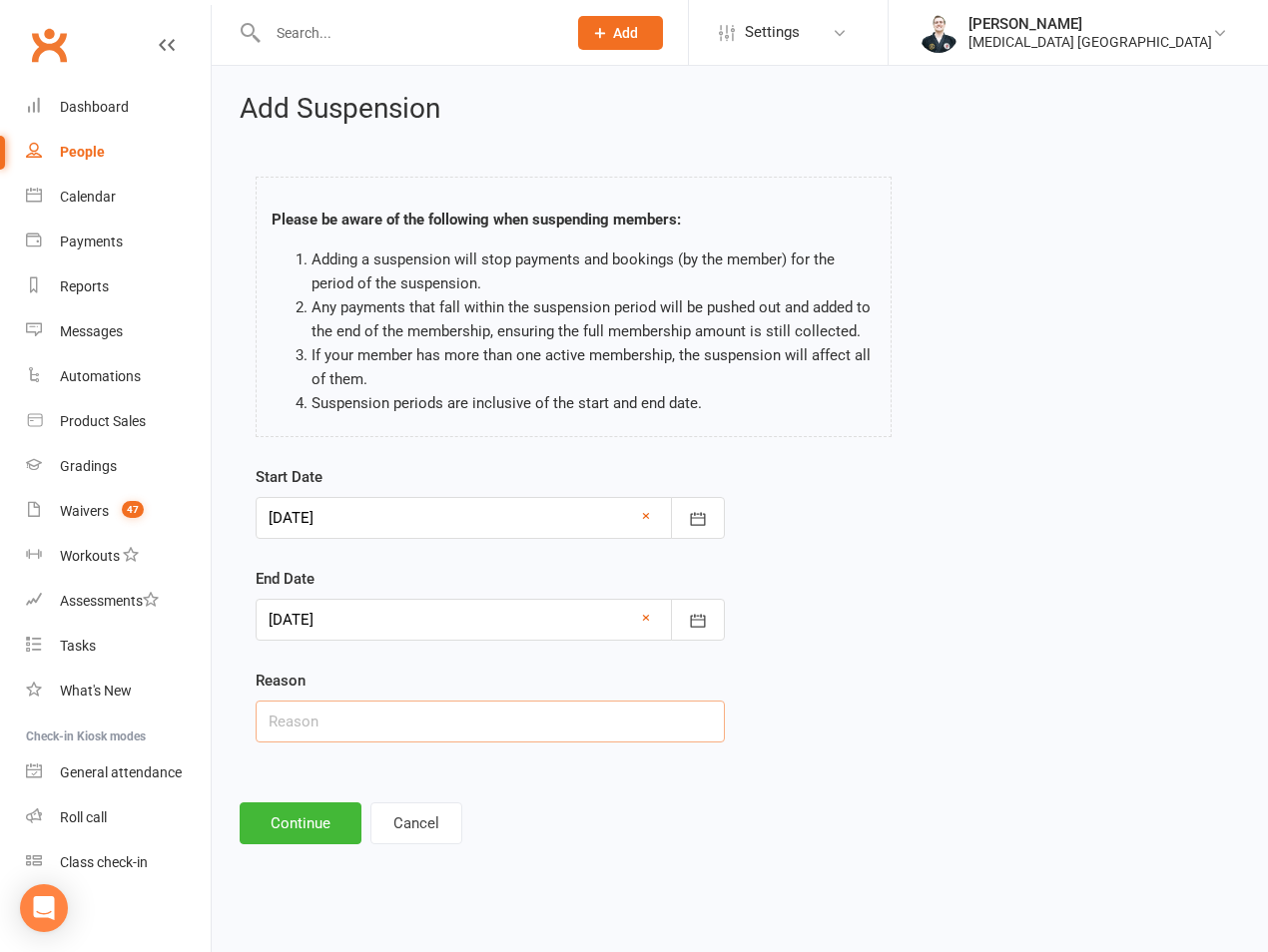 type on "on hold" 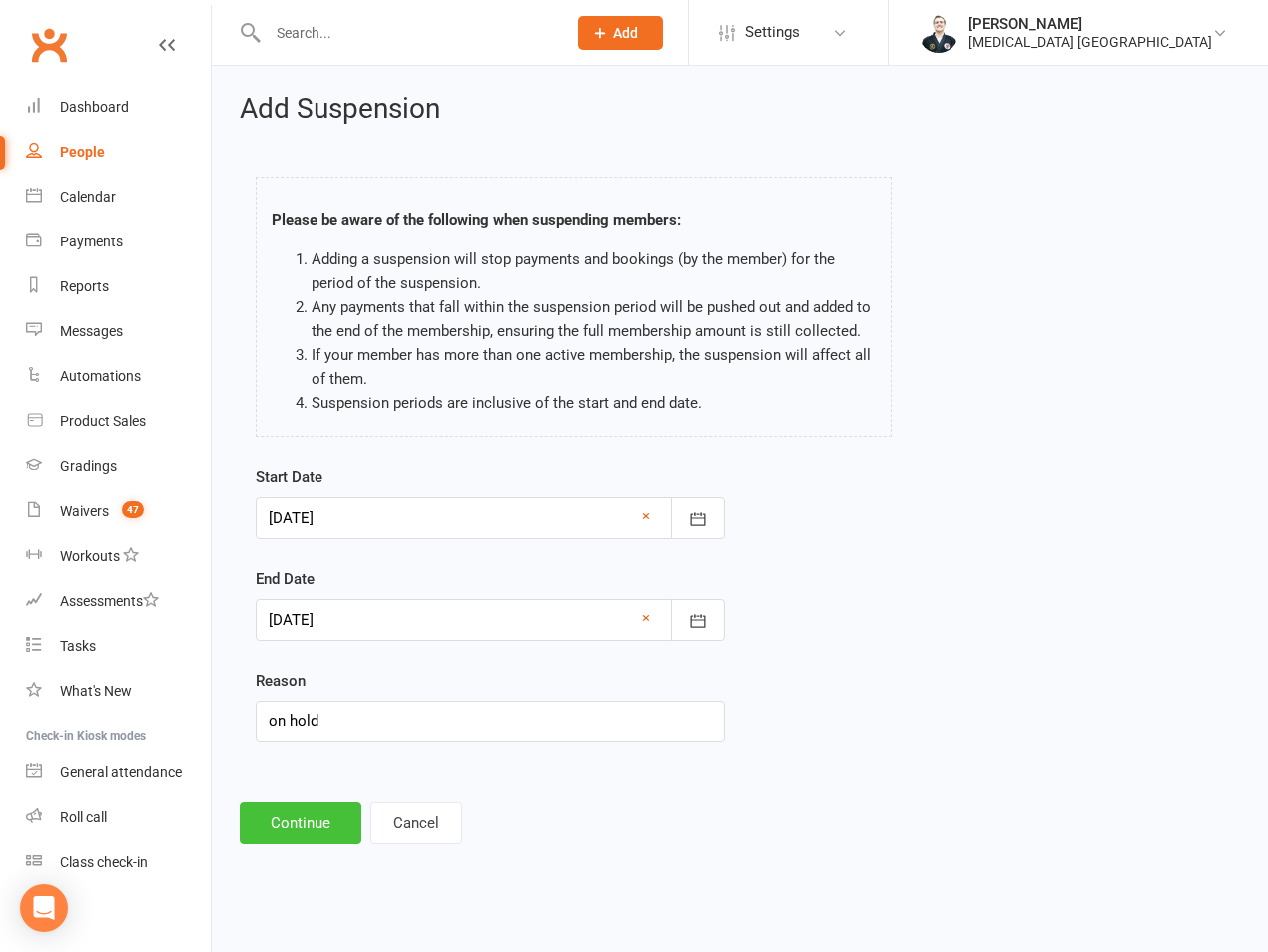 click on "Continue" at bounding box center [301, 823] 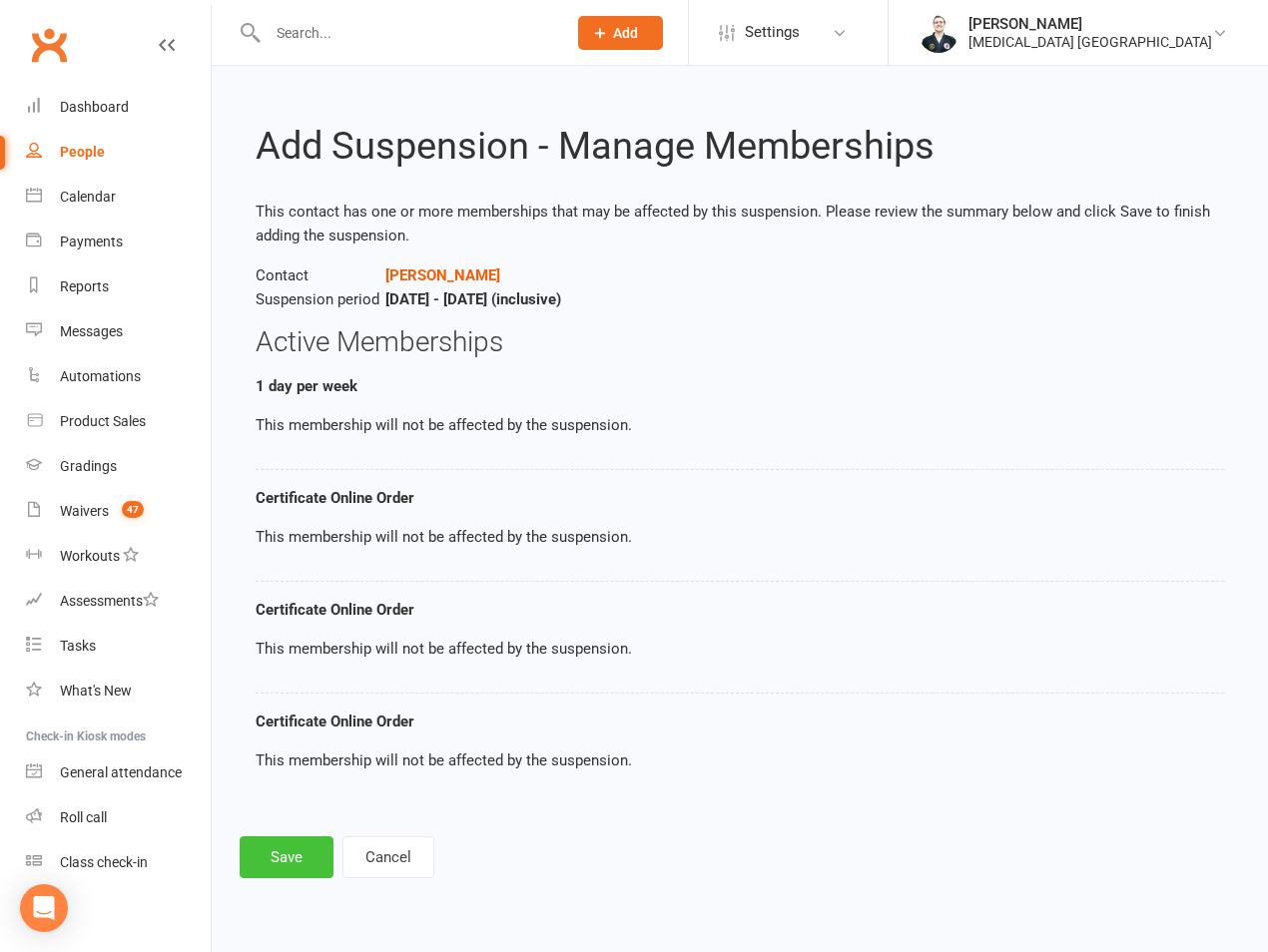 click on "Save" at bounding box center [287, 857] 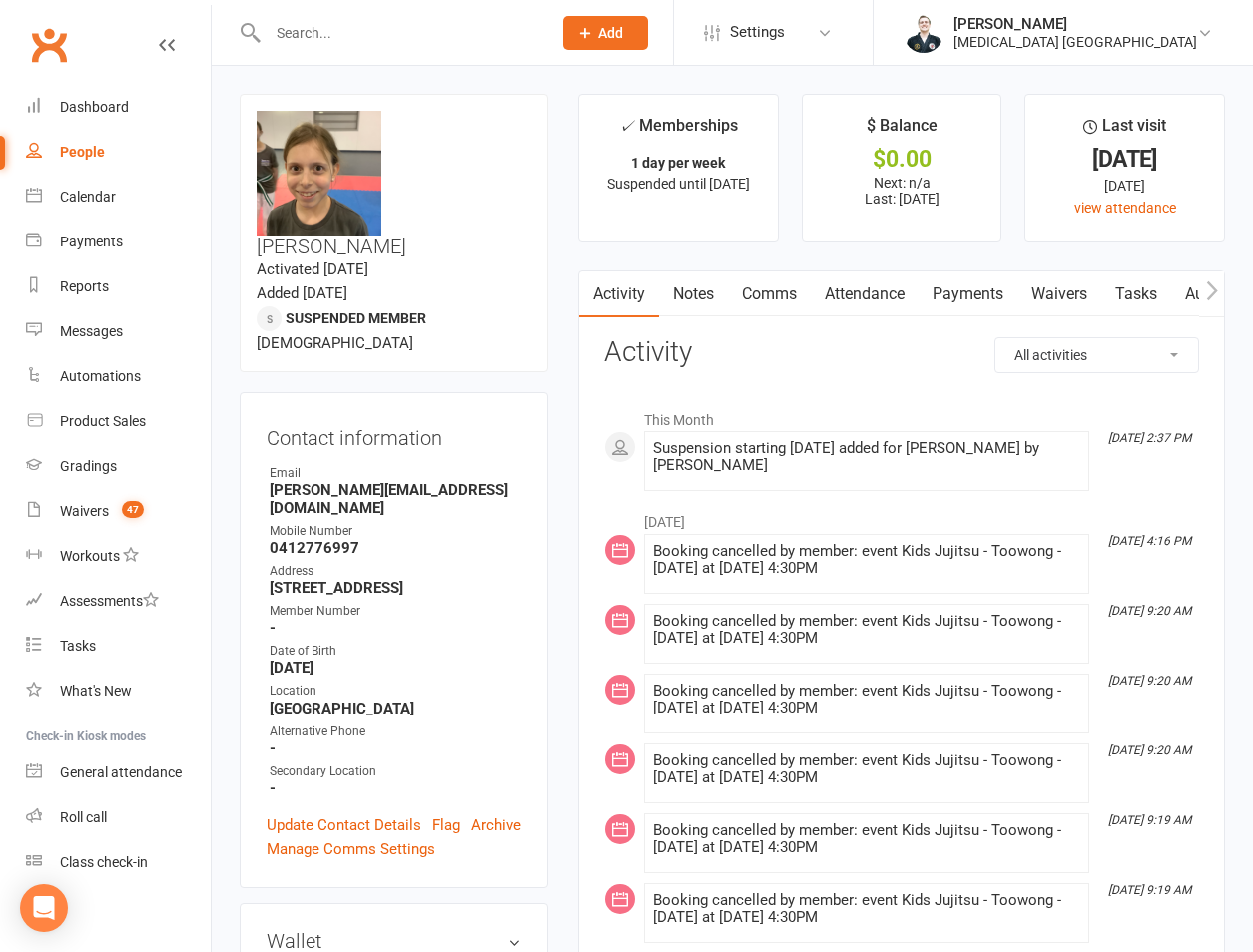click at bounding box center [399, 33] 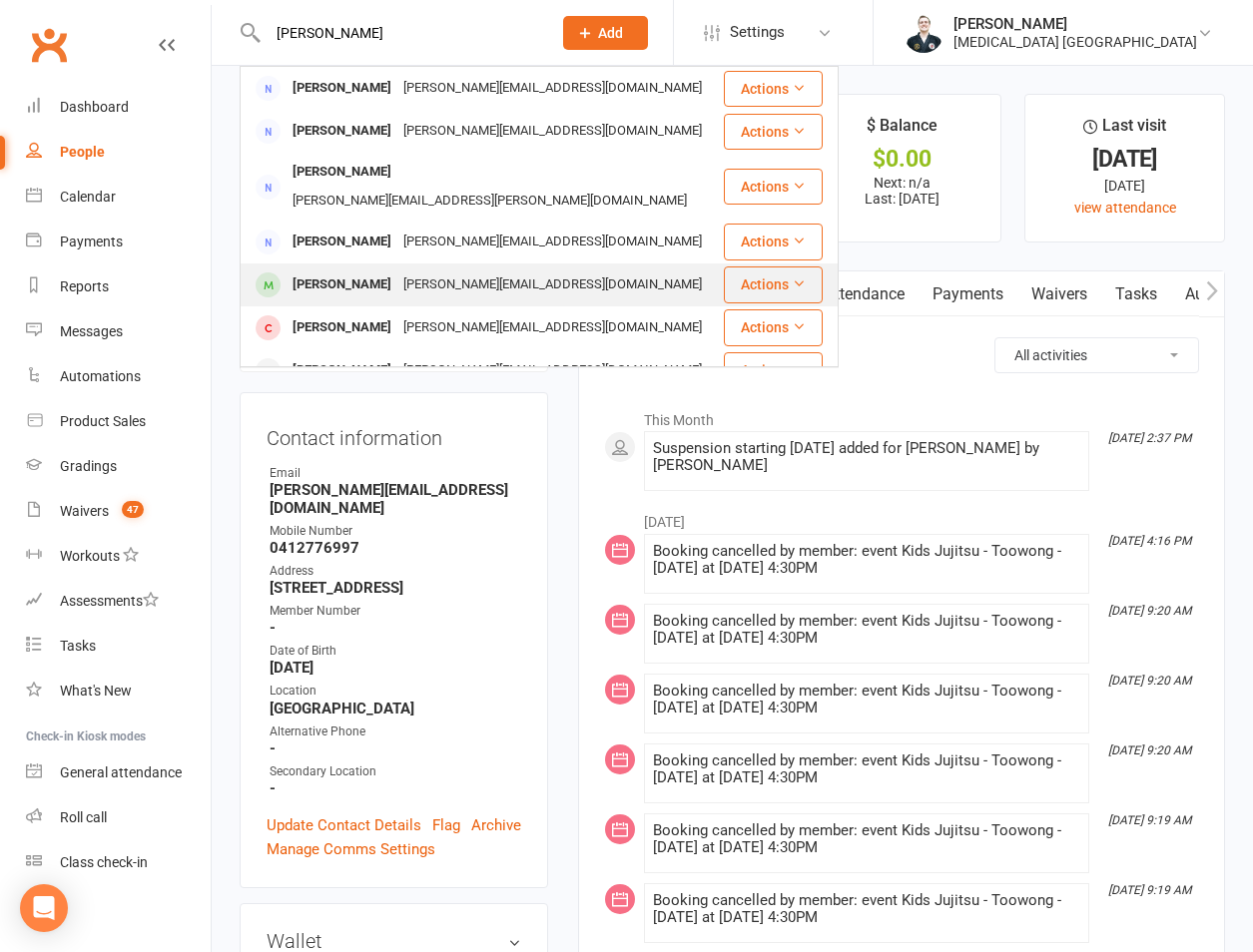 type on "stege" 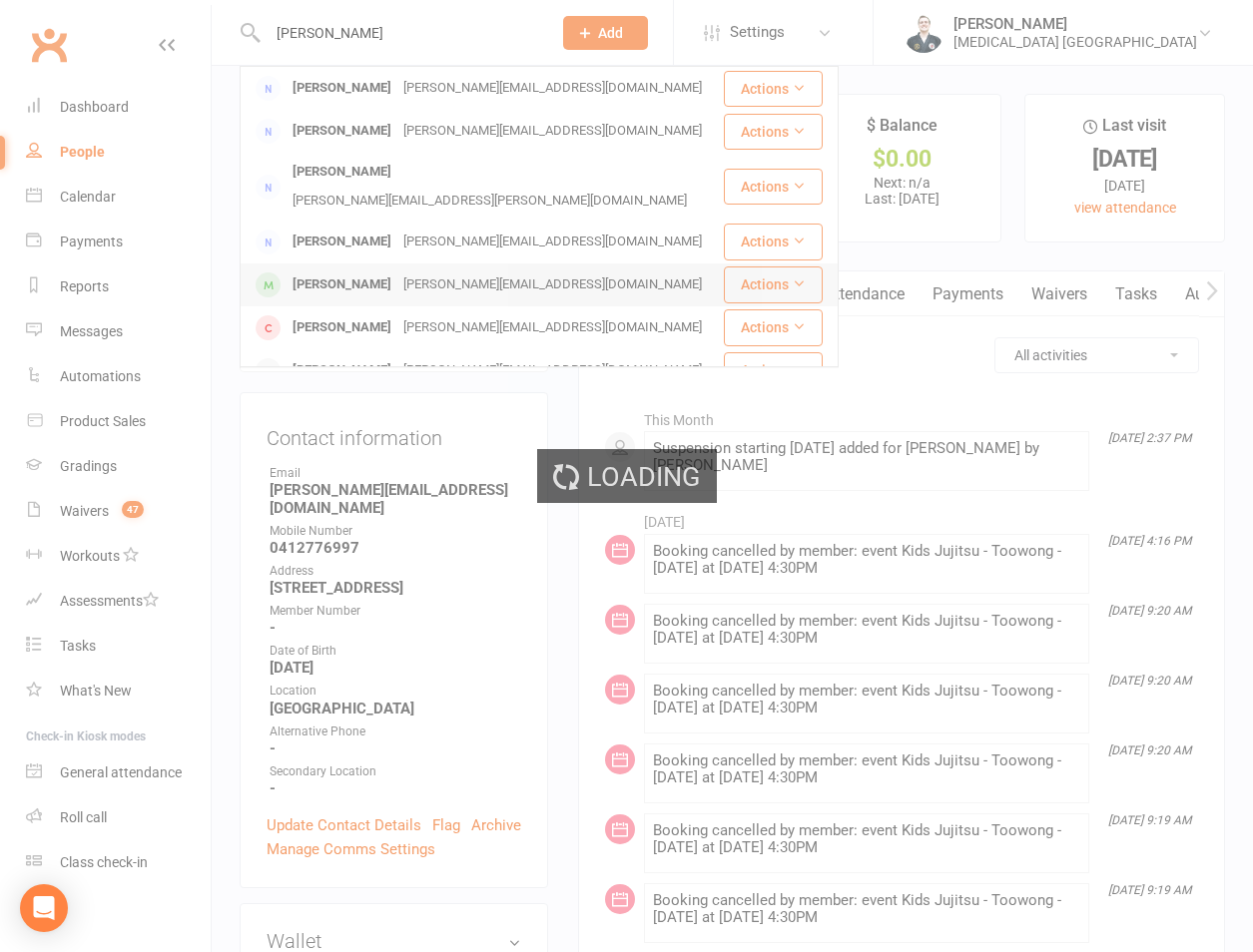 type 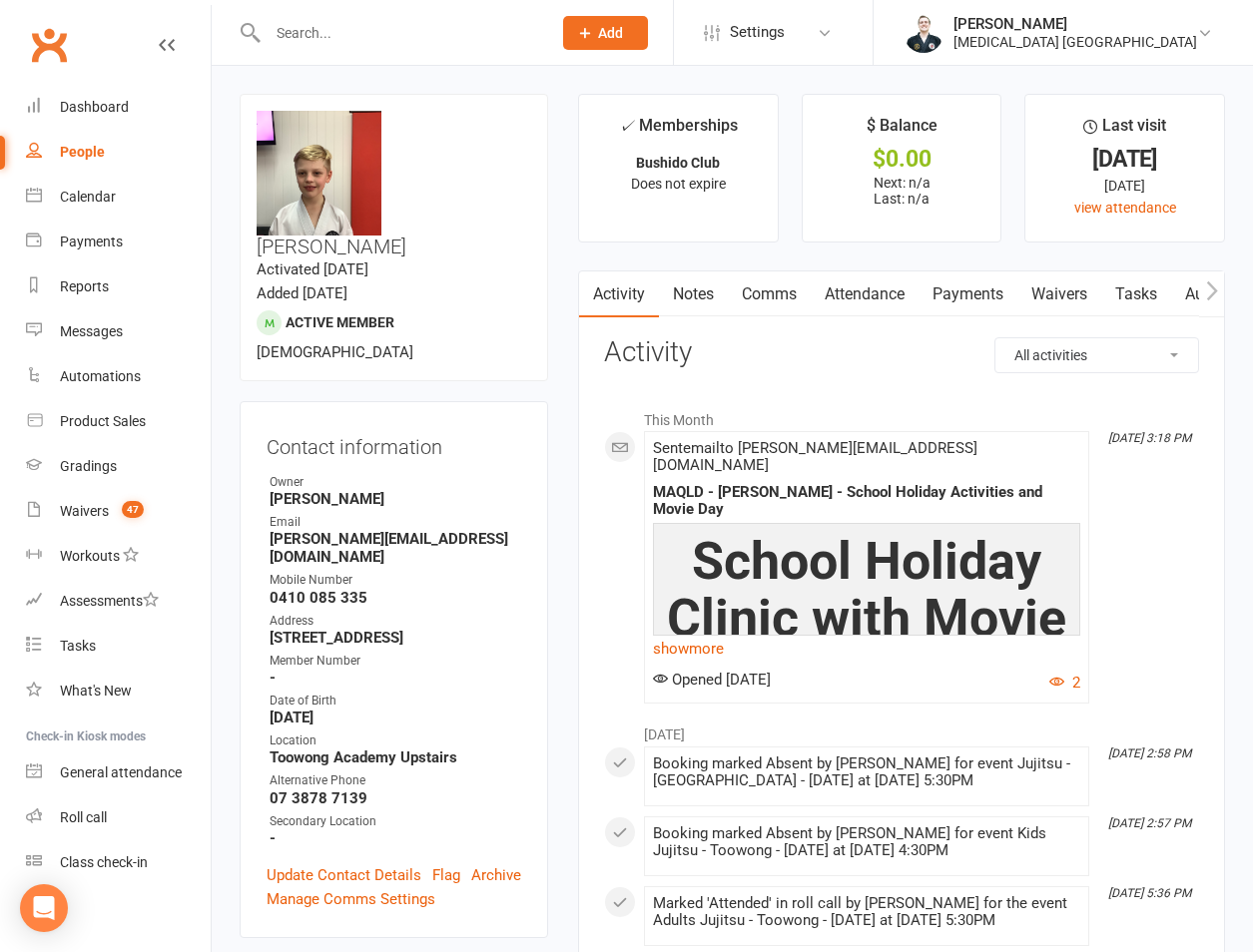 click at bounding box center [388, 32] 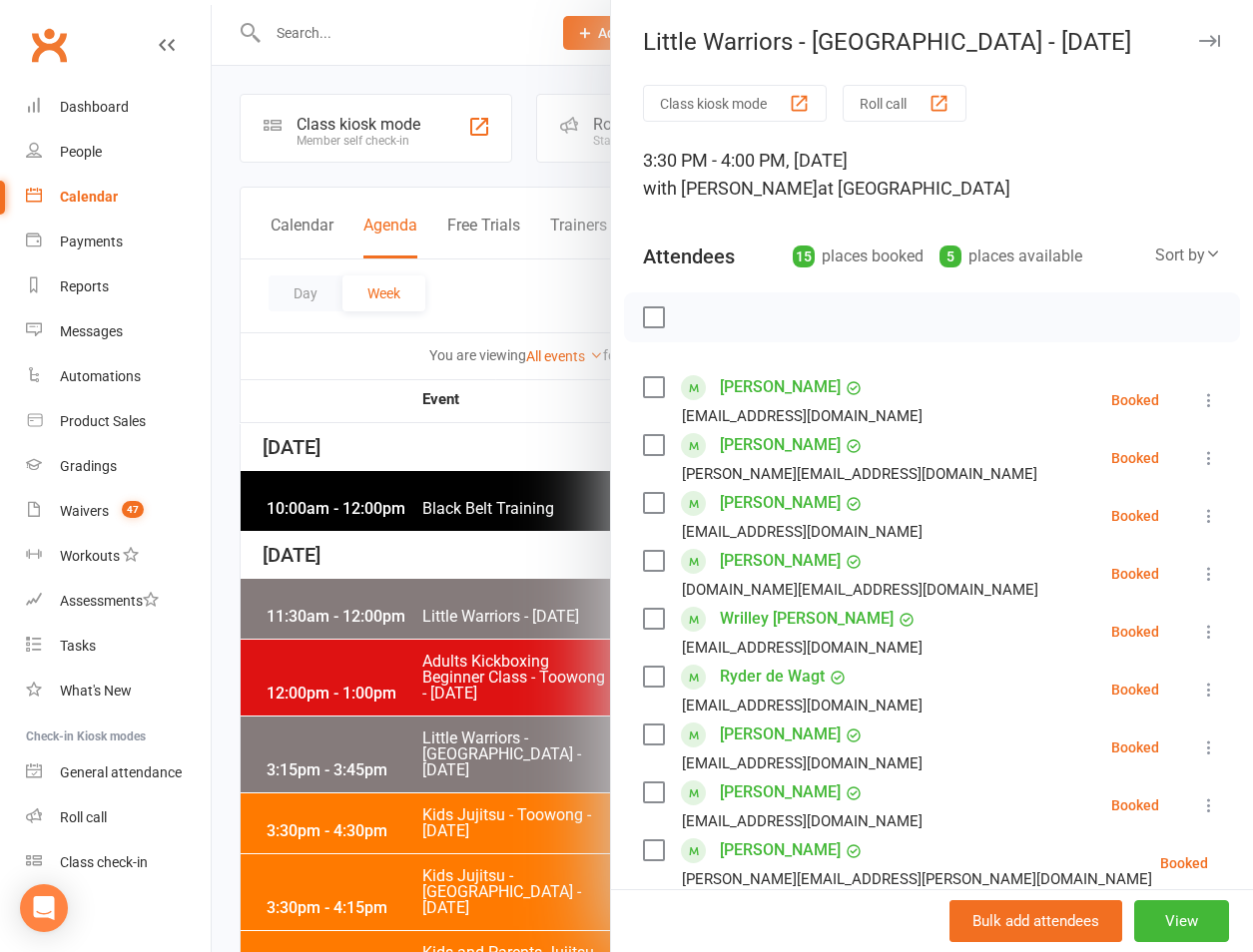 scroll, scrollTop: 931, scrollLeft: 0, axis: vertical 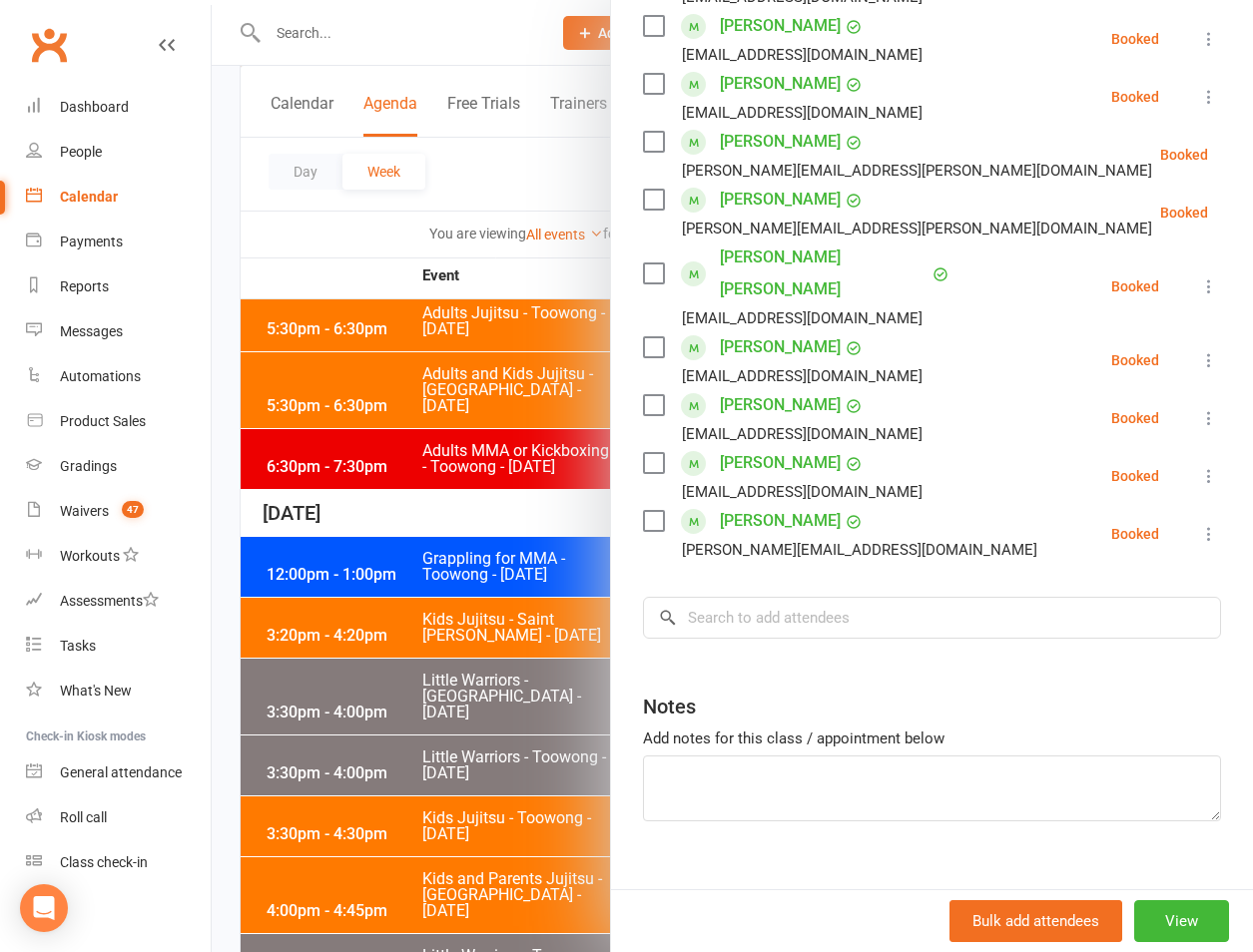 click on "Calendar" at bounding box center [118, 197] 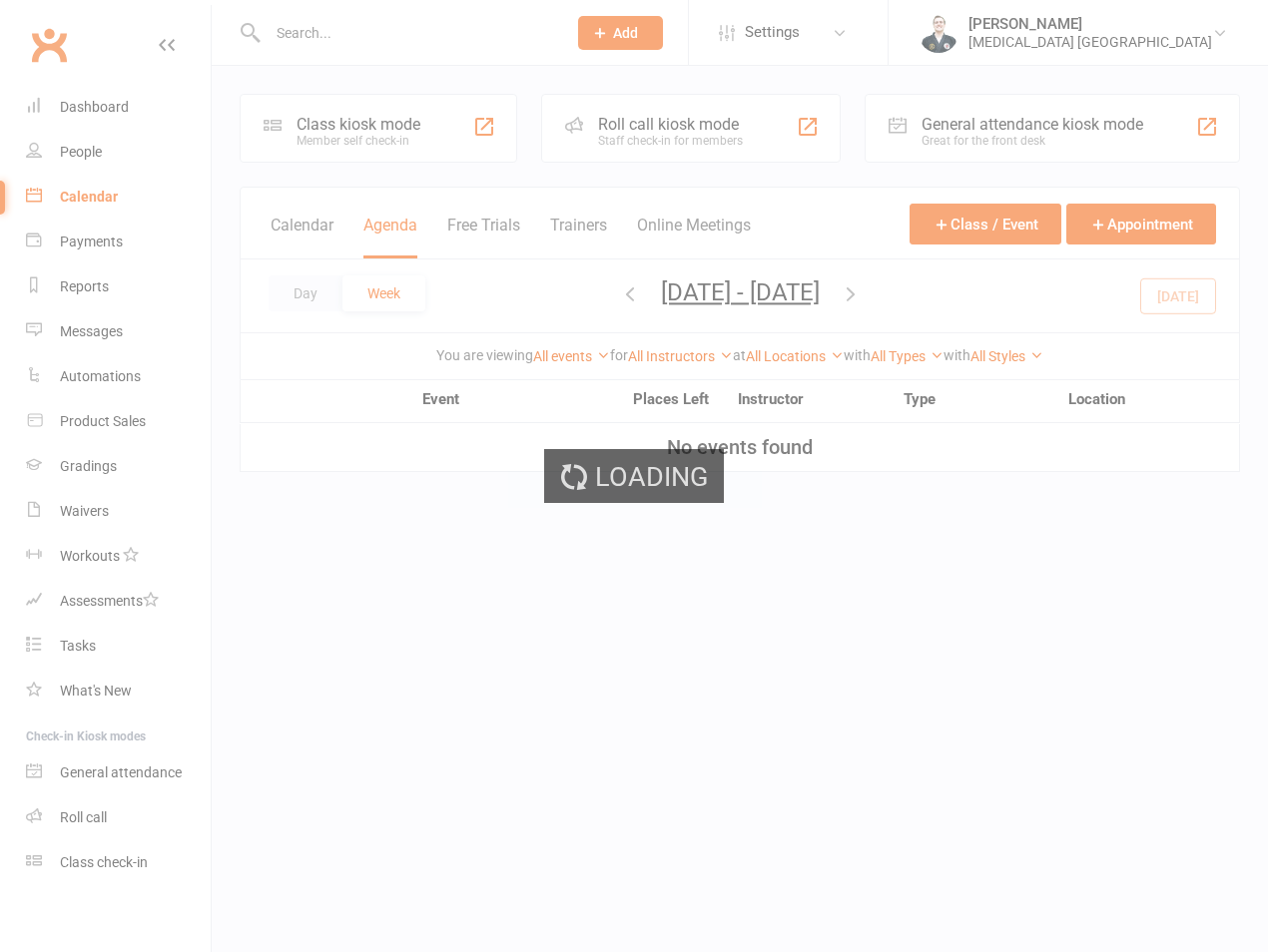 scroll, scrollTop: 0, scrollLeft: 0, axis: both 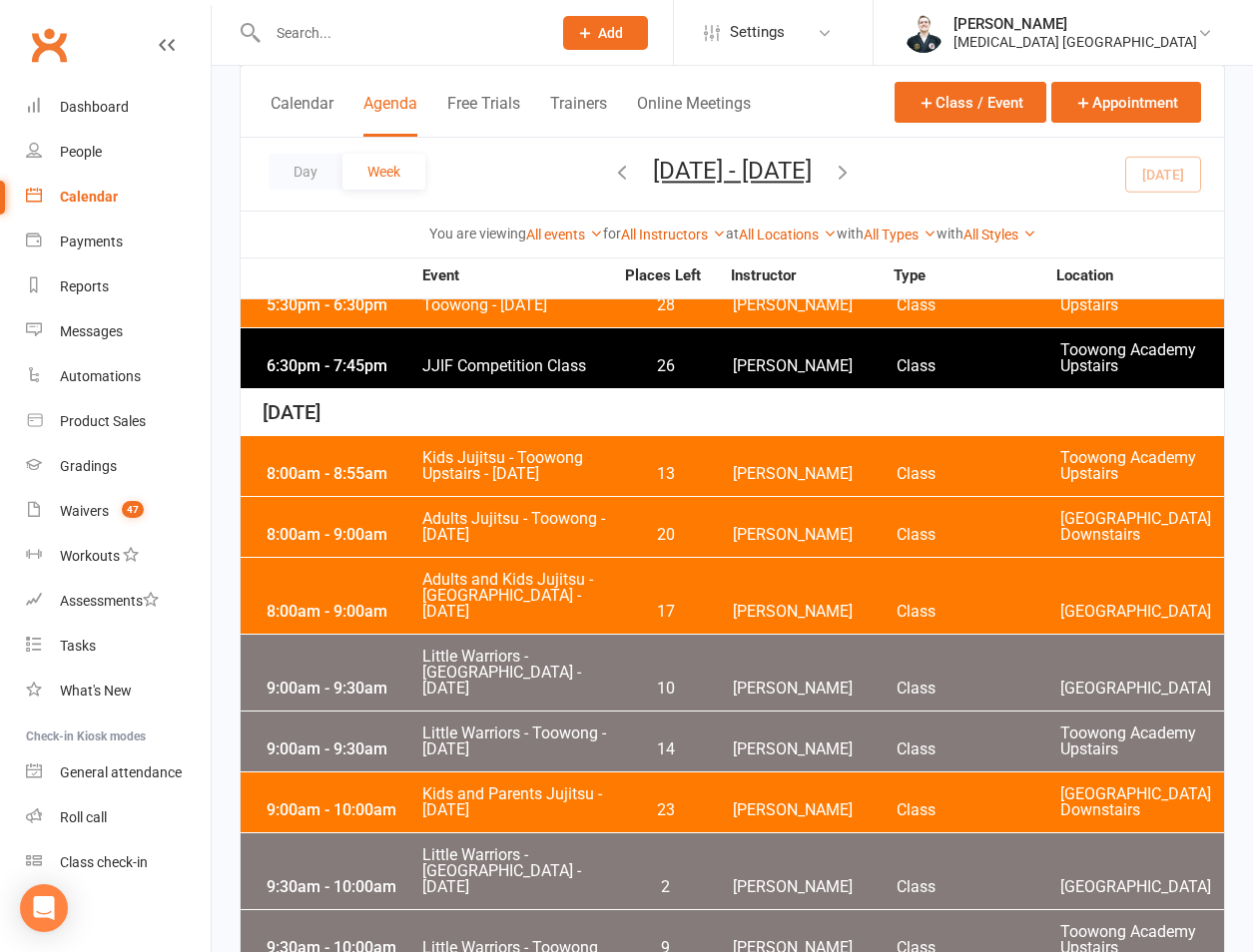 click on "Adult and Kids Jujitsu - [GEOGRAPHIC_DATA] - [DATE]" at bounding box center (517, 1070) 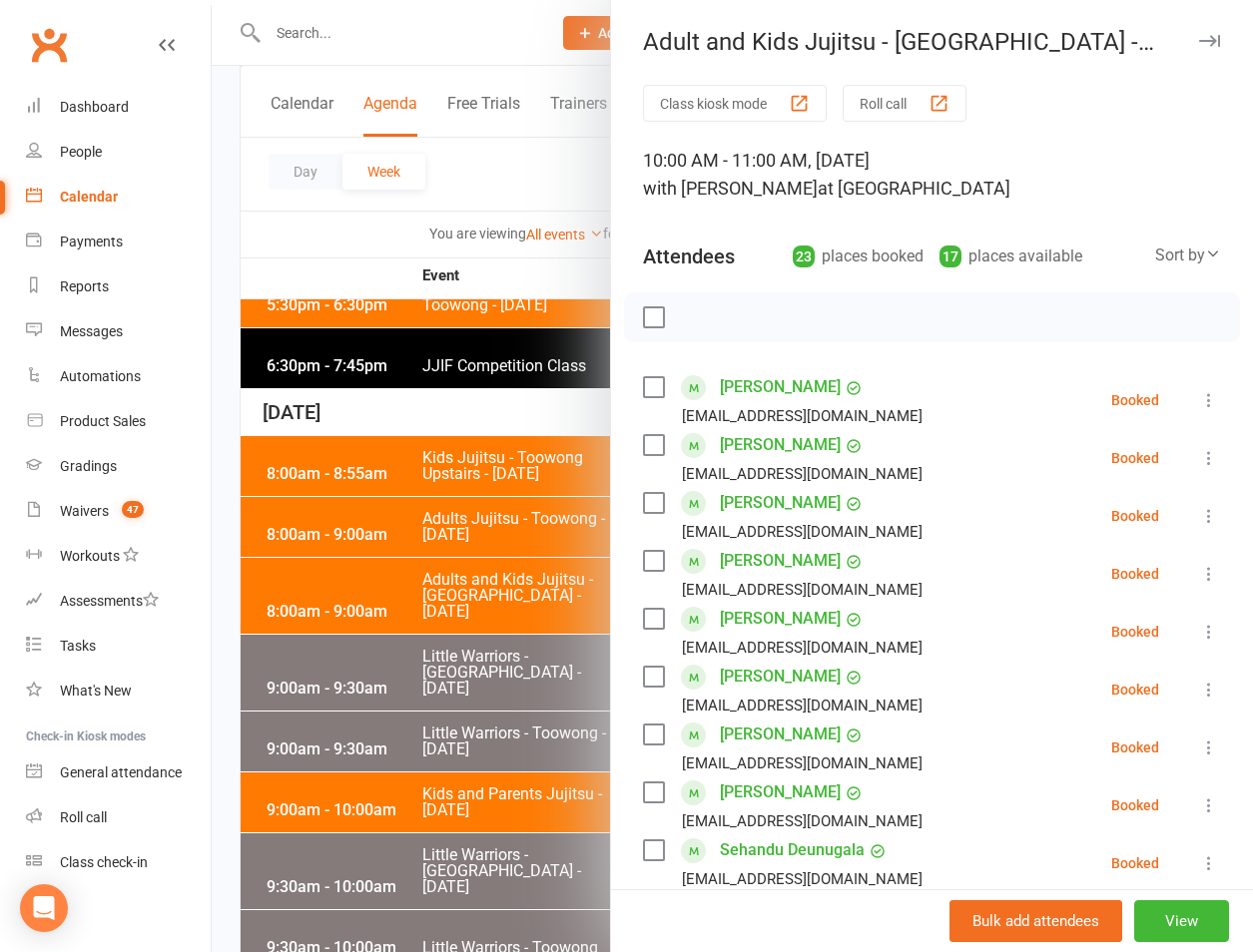 scroll, scrollTop: 1173, scrollLeft: 0, axis: vertical 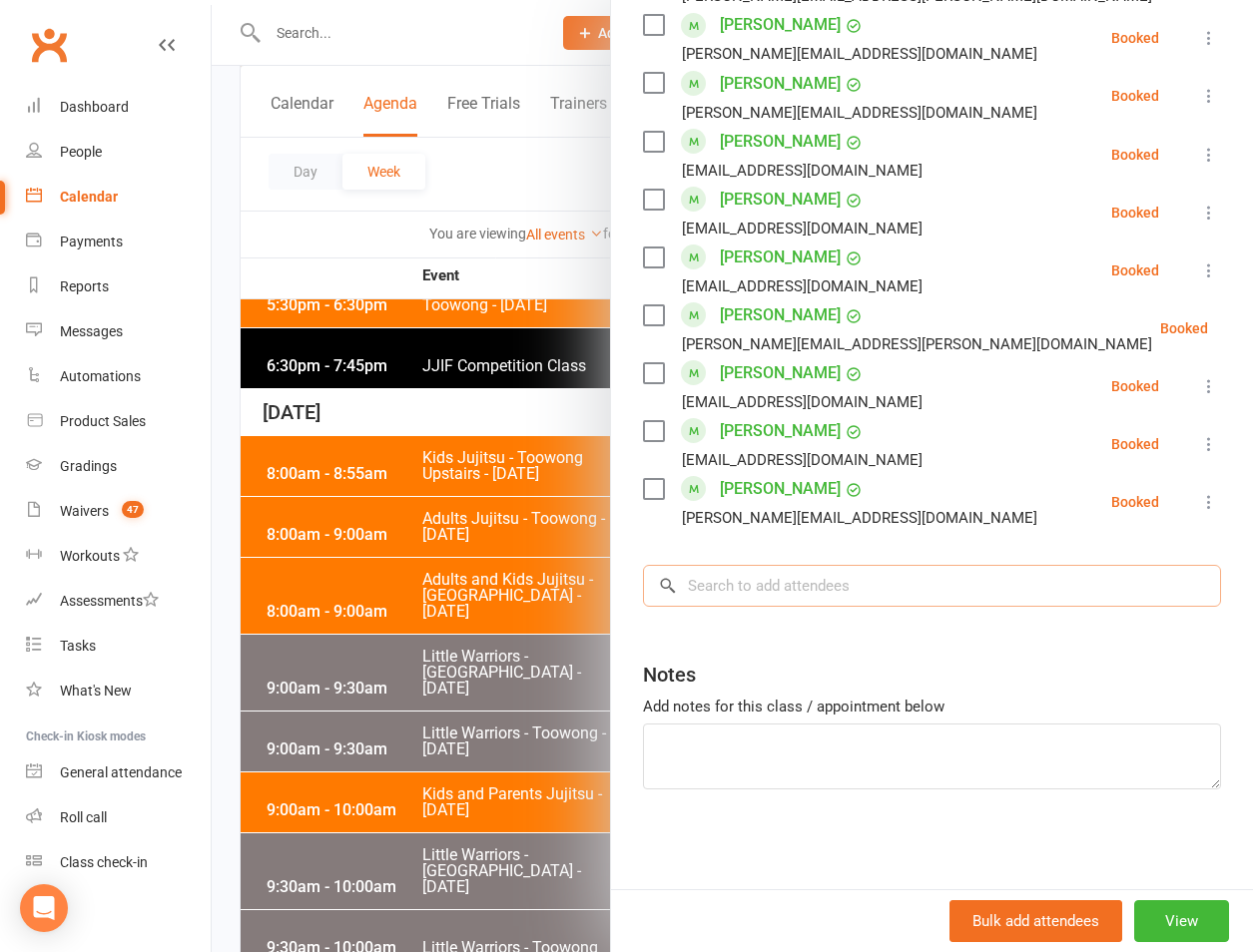 click at bounding box center (932, 586) 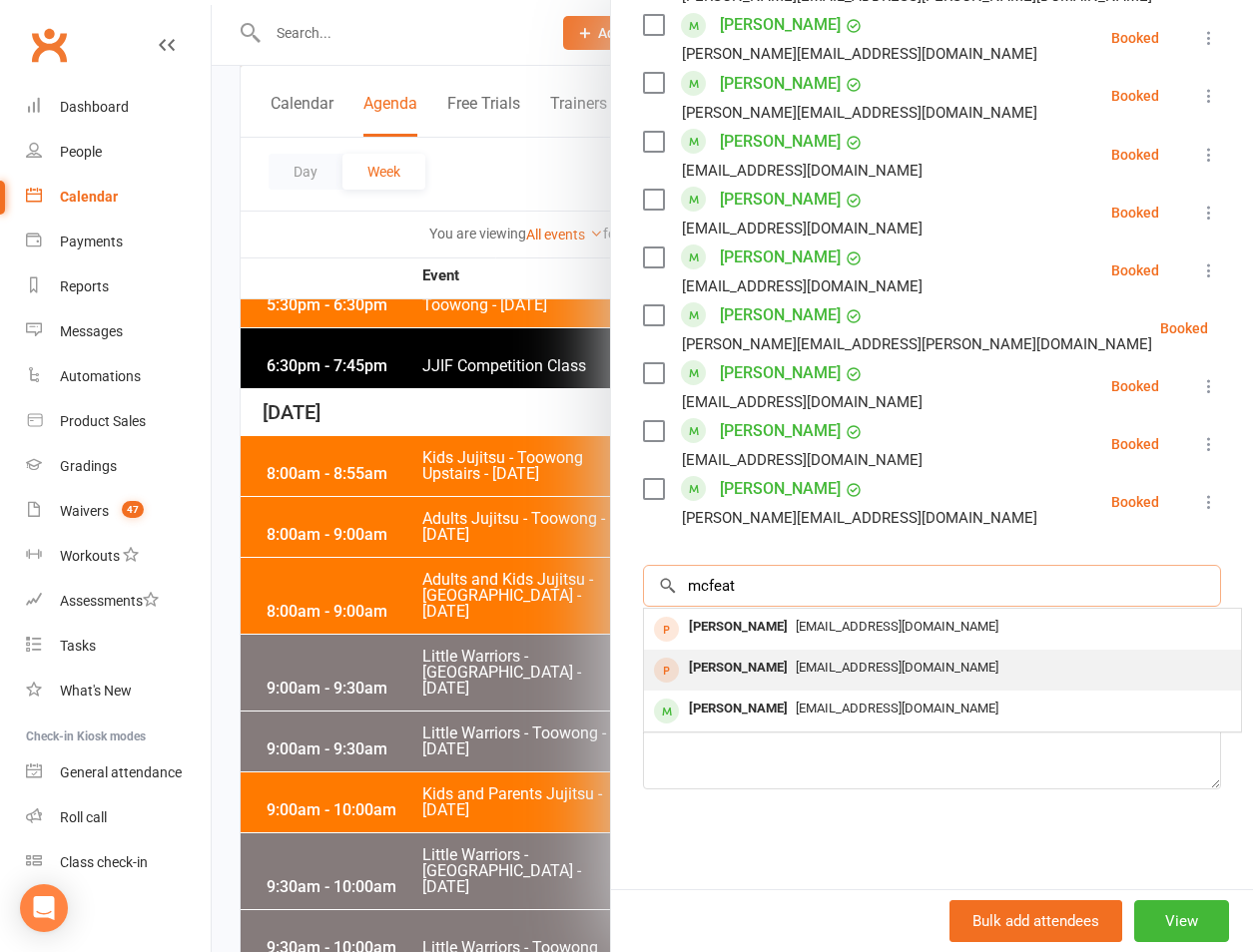 type on "mcfeat" 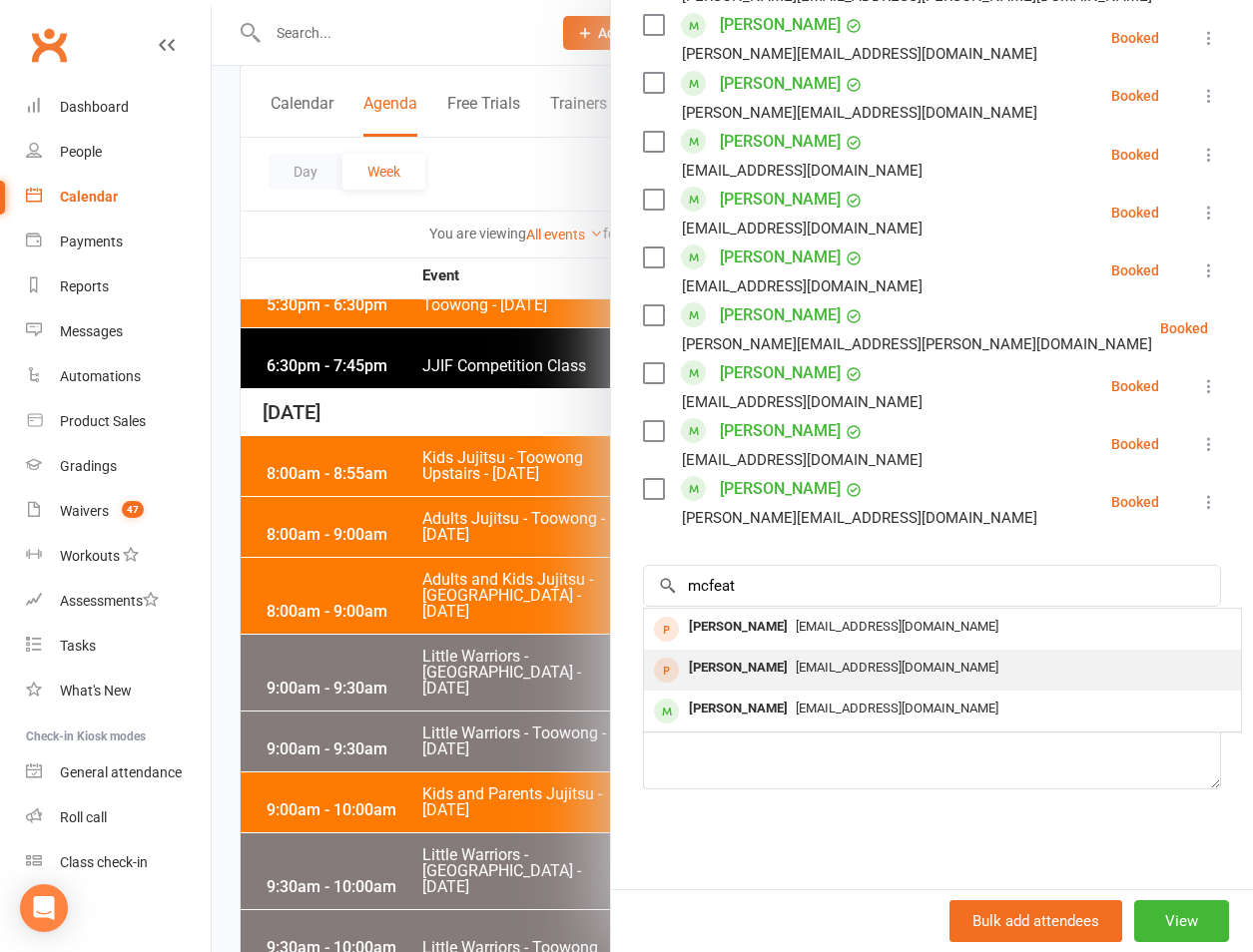 click on "mandyc_27@hotmail.com" at bounding box center (942, 668) 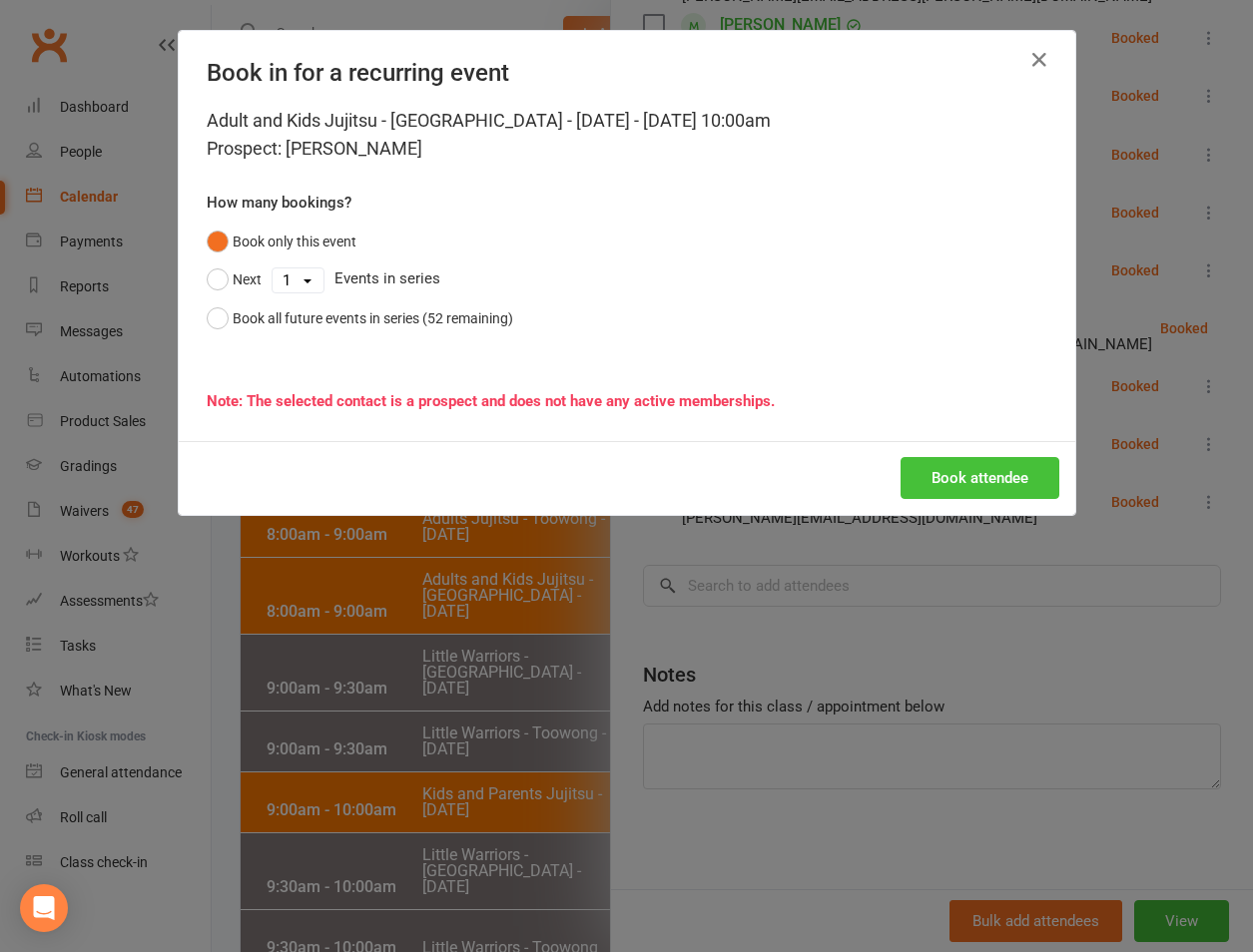 click on "Book attendee" at bounding box center [979, 478] 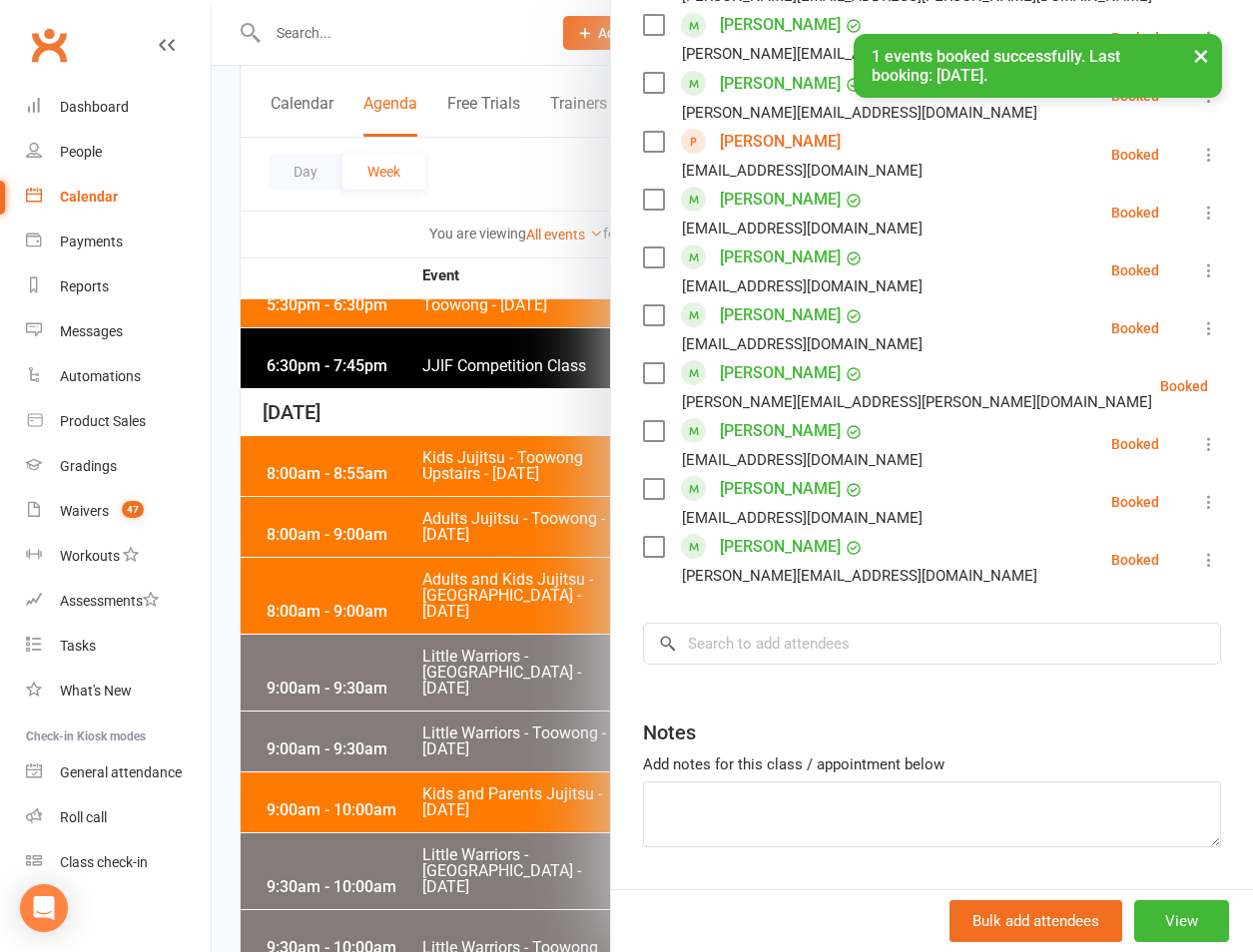 click at bounding box center (732, 476) 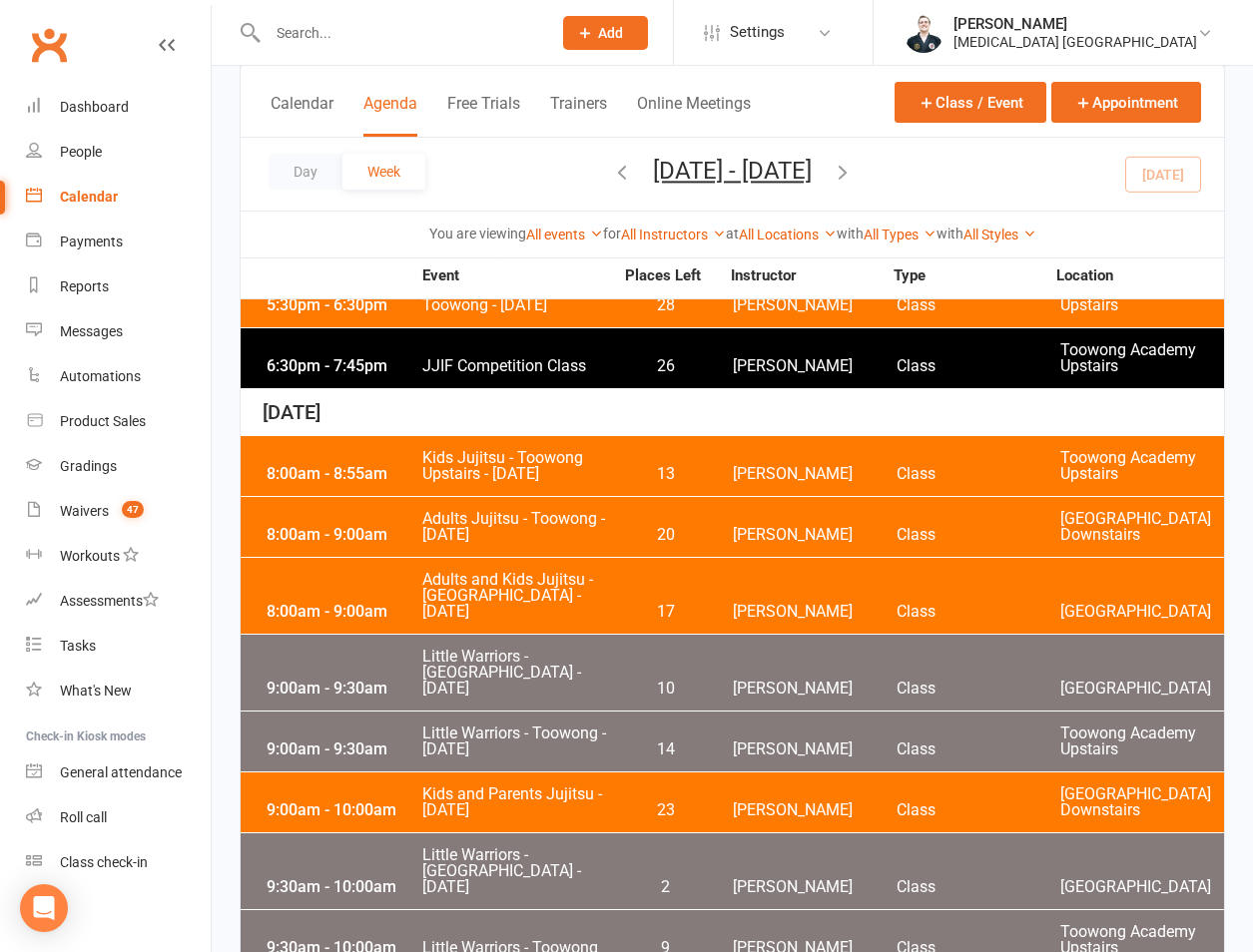 click on "10:00am - 11:00am Adult and Kids Jujitsu - Jamboree Heights - Saturday 17 Shane Philpot Class Jamboree Heights Academy" at bounding box center [732, 1070] 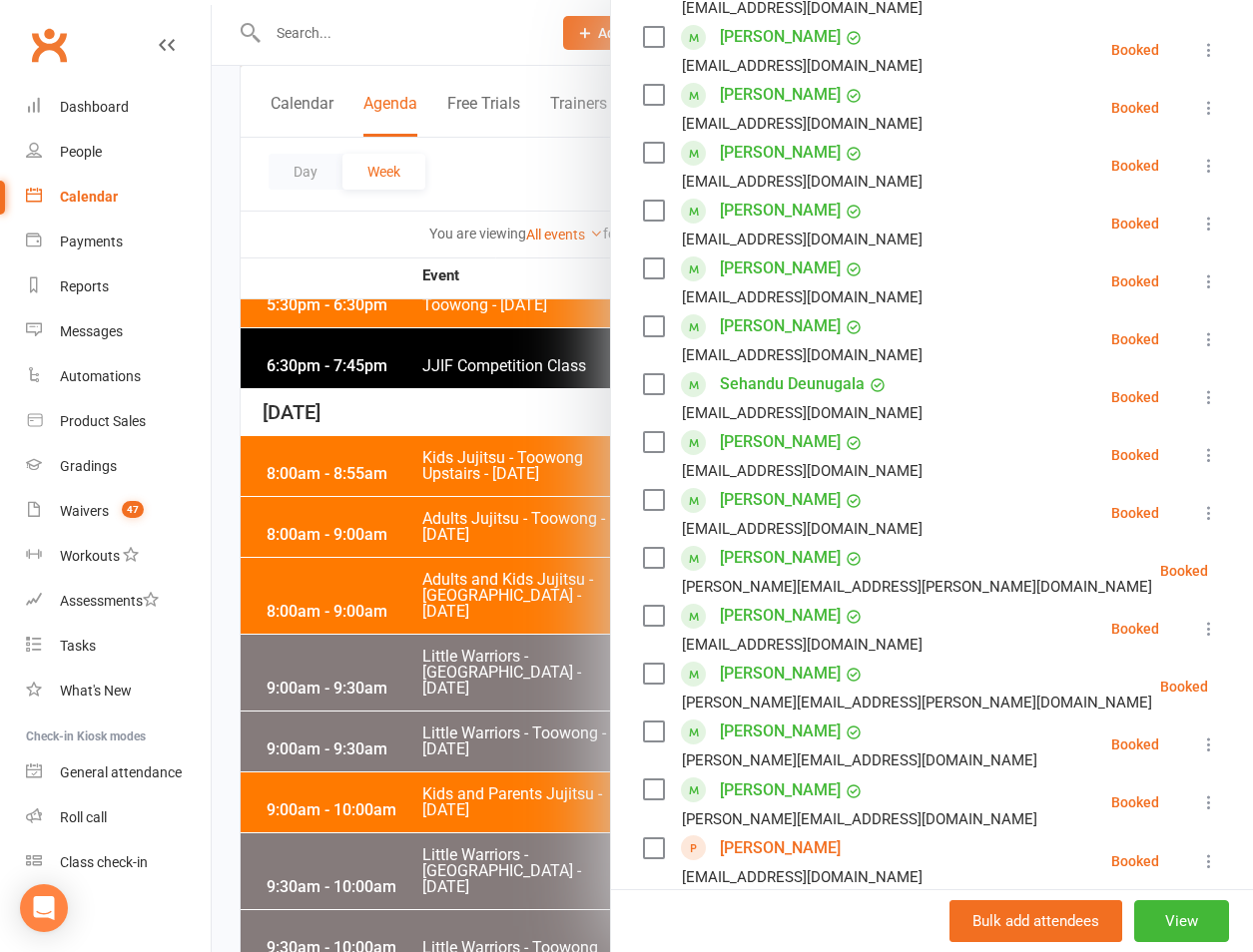 scroll, scrollTop: 931, scrollLeft: 0, axis: vertical 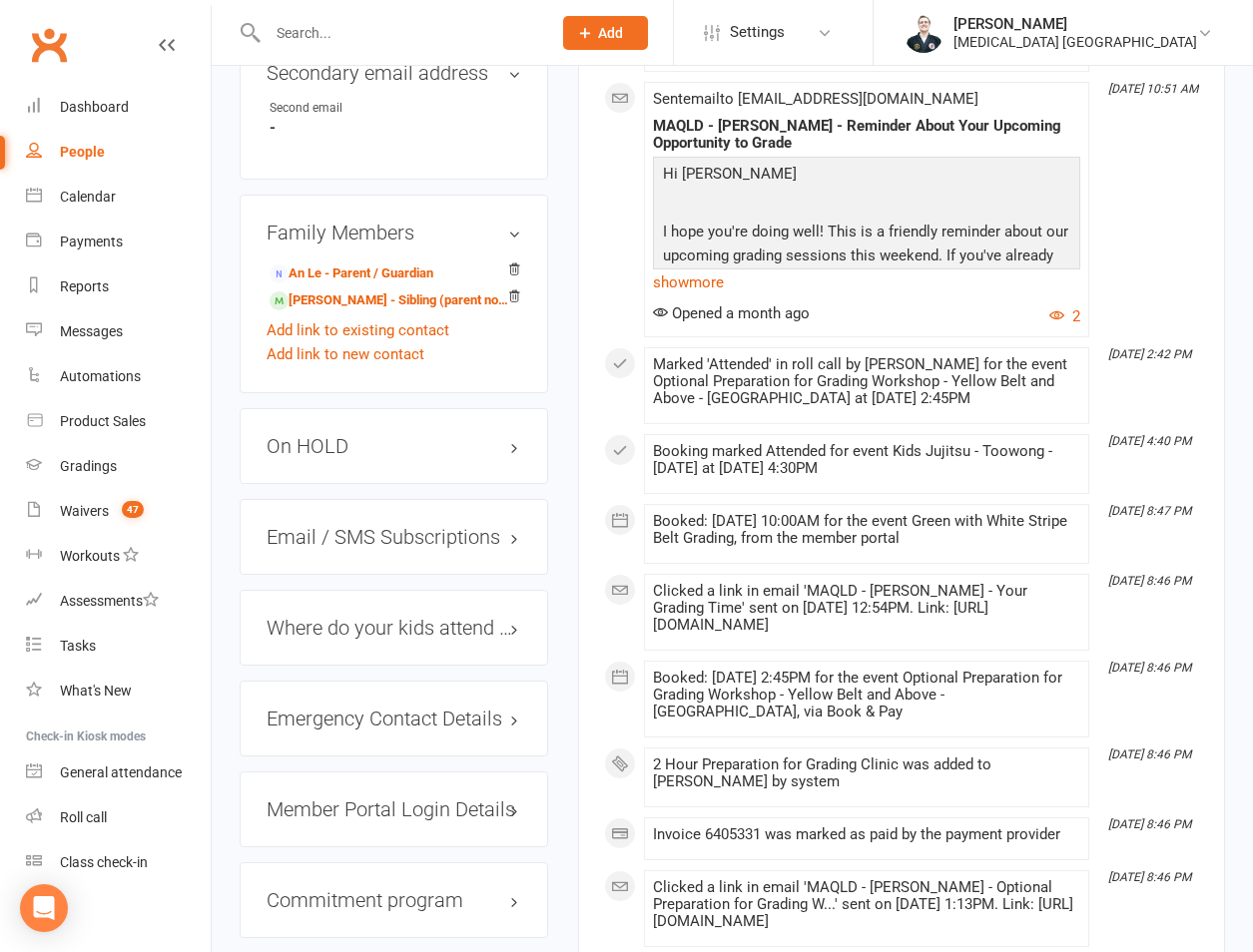 click on "On HOLD" at bounding box center (393, 446) 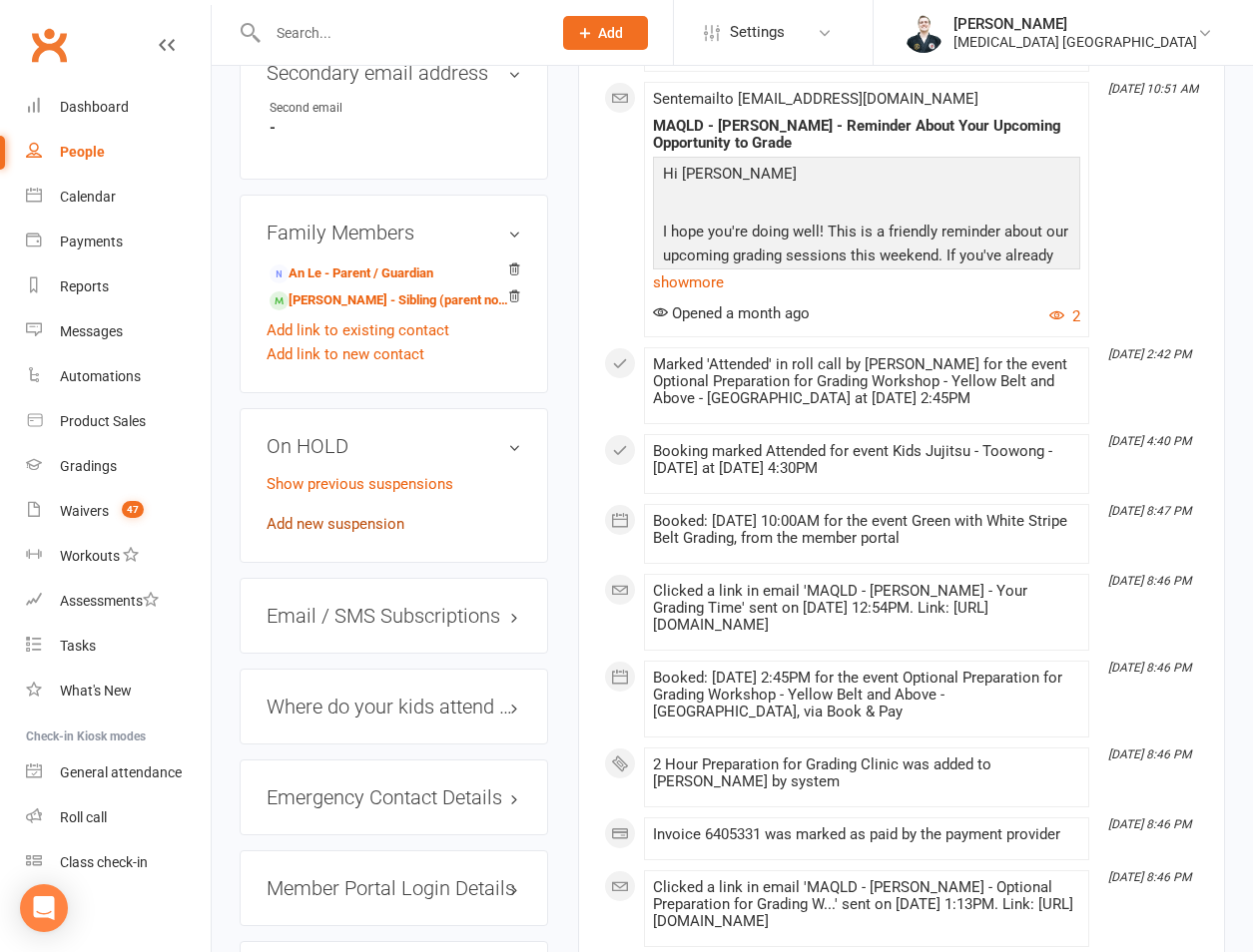 click on "Add new suspension" at bounding box center (335, 524) 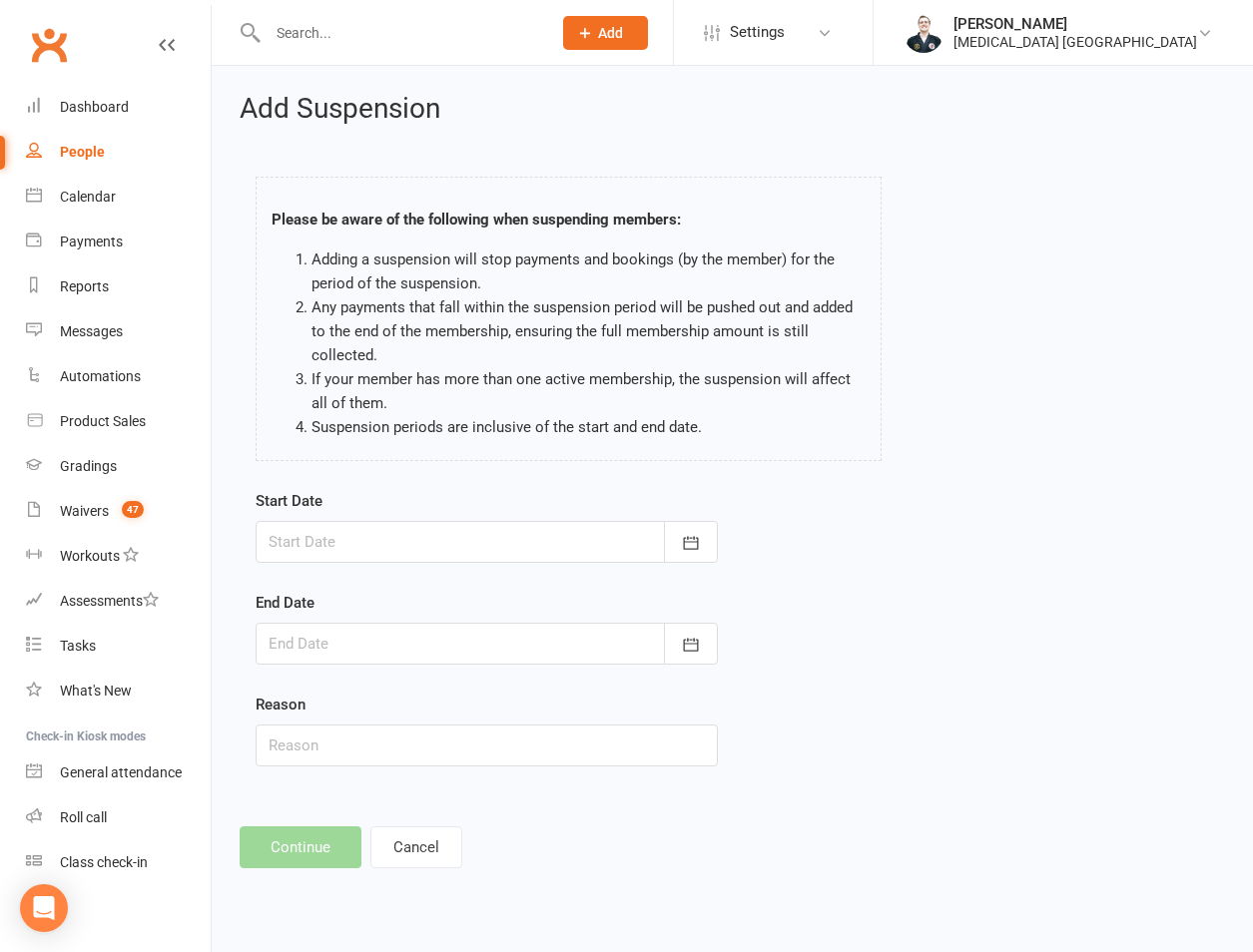 scroll, scrollTop: 0, scrollLeft: 0, axis: both 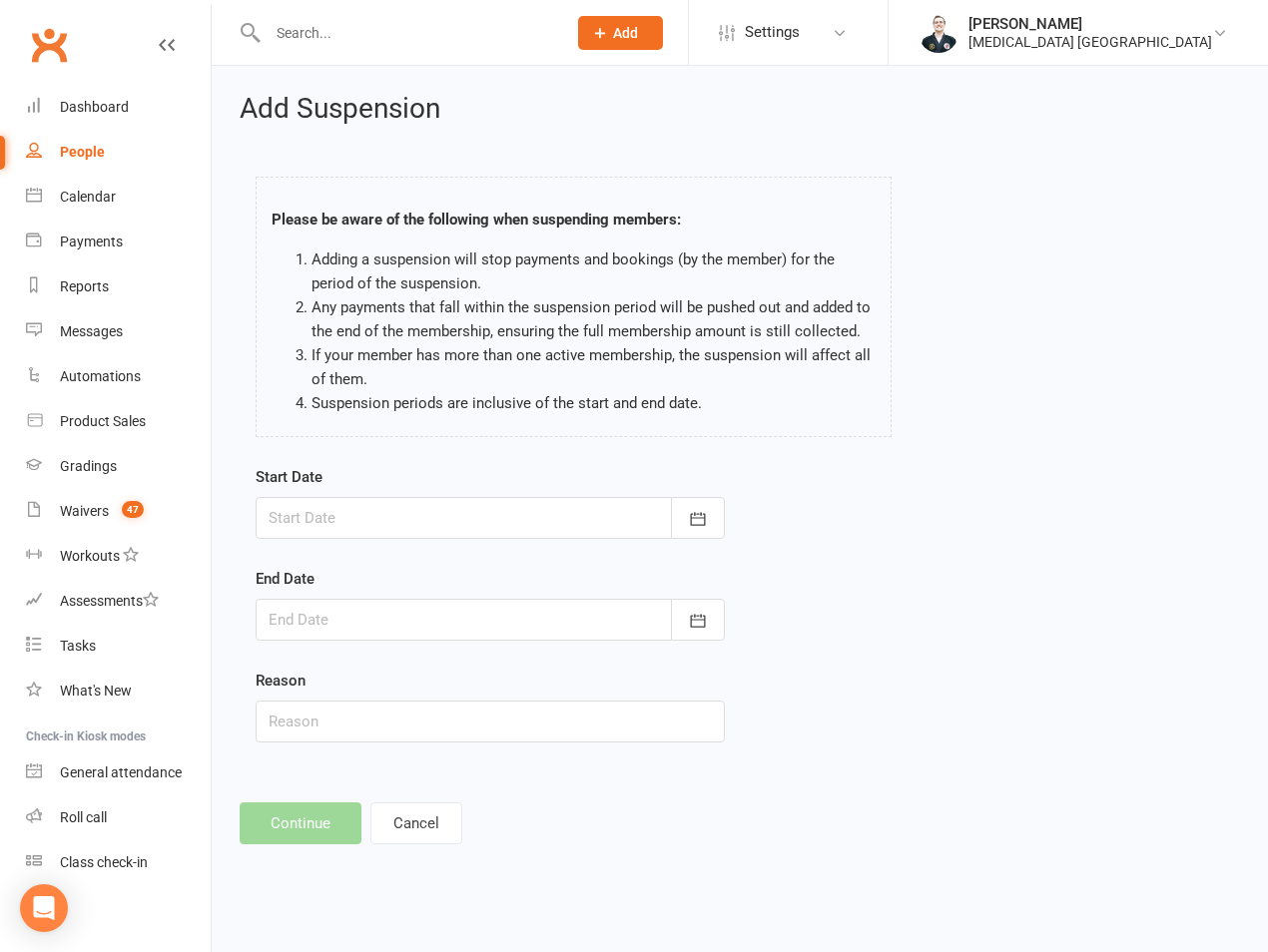 click at bounding box center [490, 518] 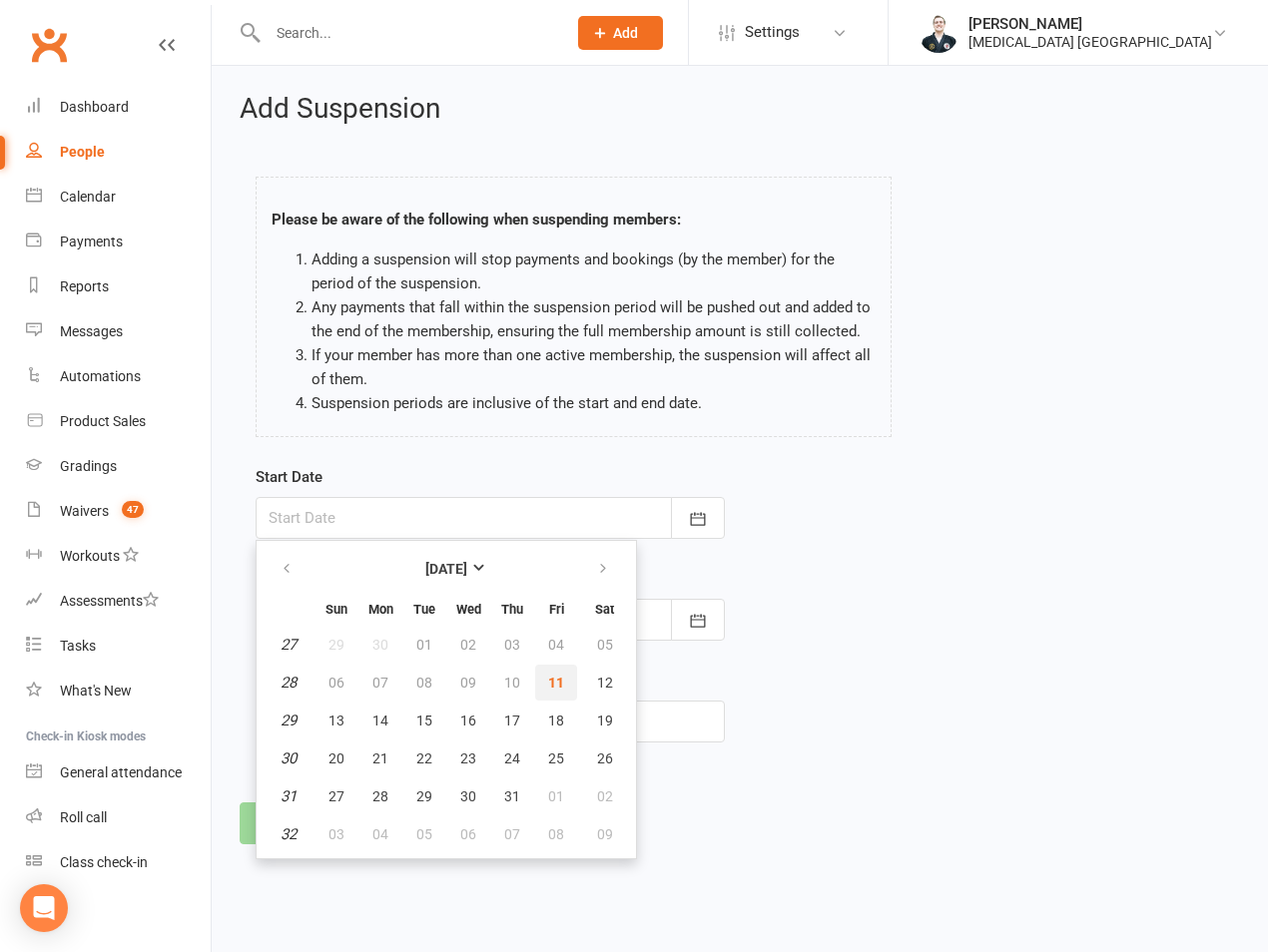 click on "11" at bounding box center [556, 683] 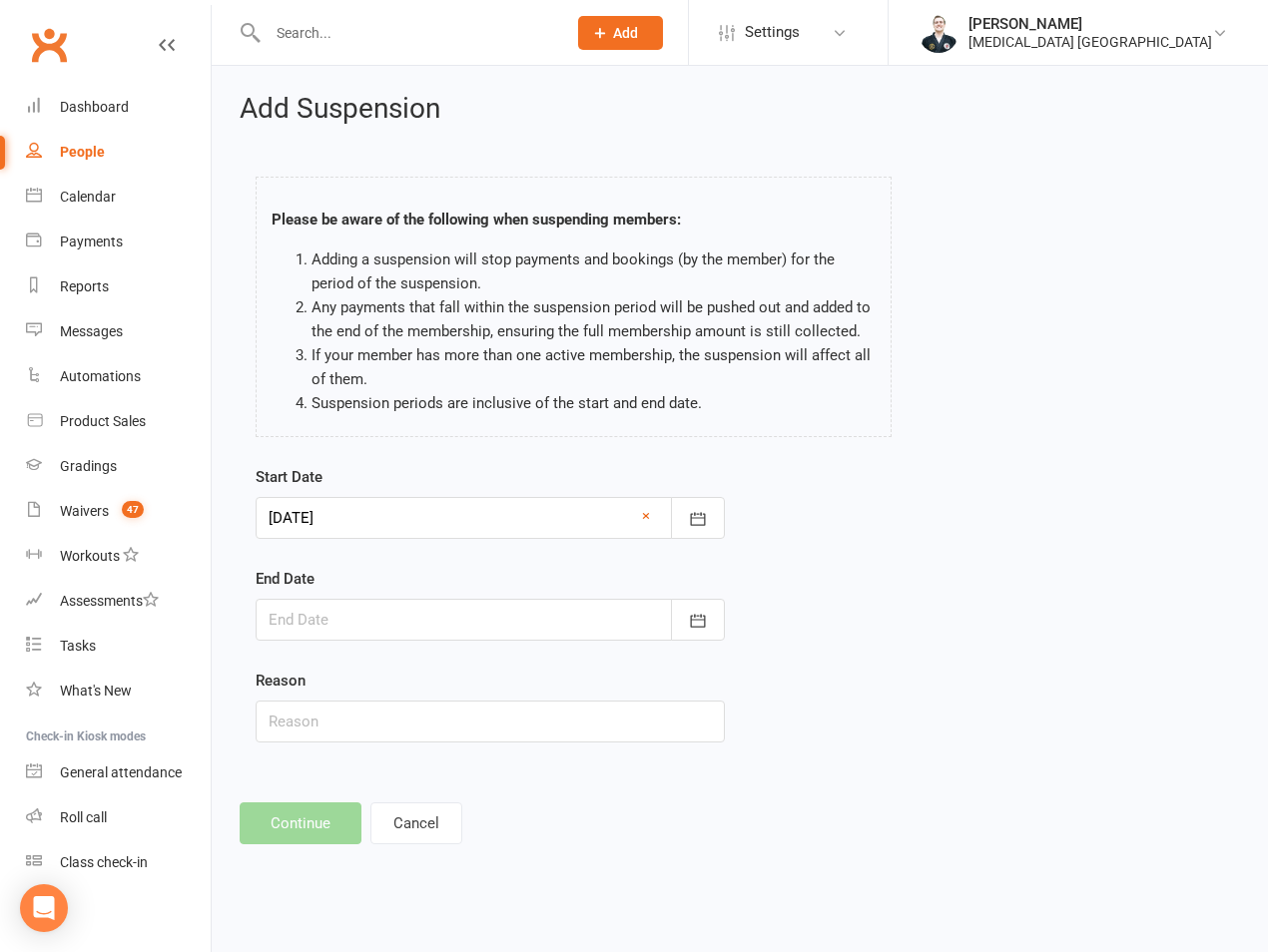 click at bounding box center (490, 620) 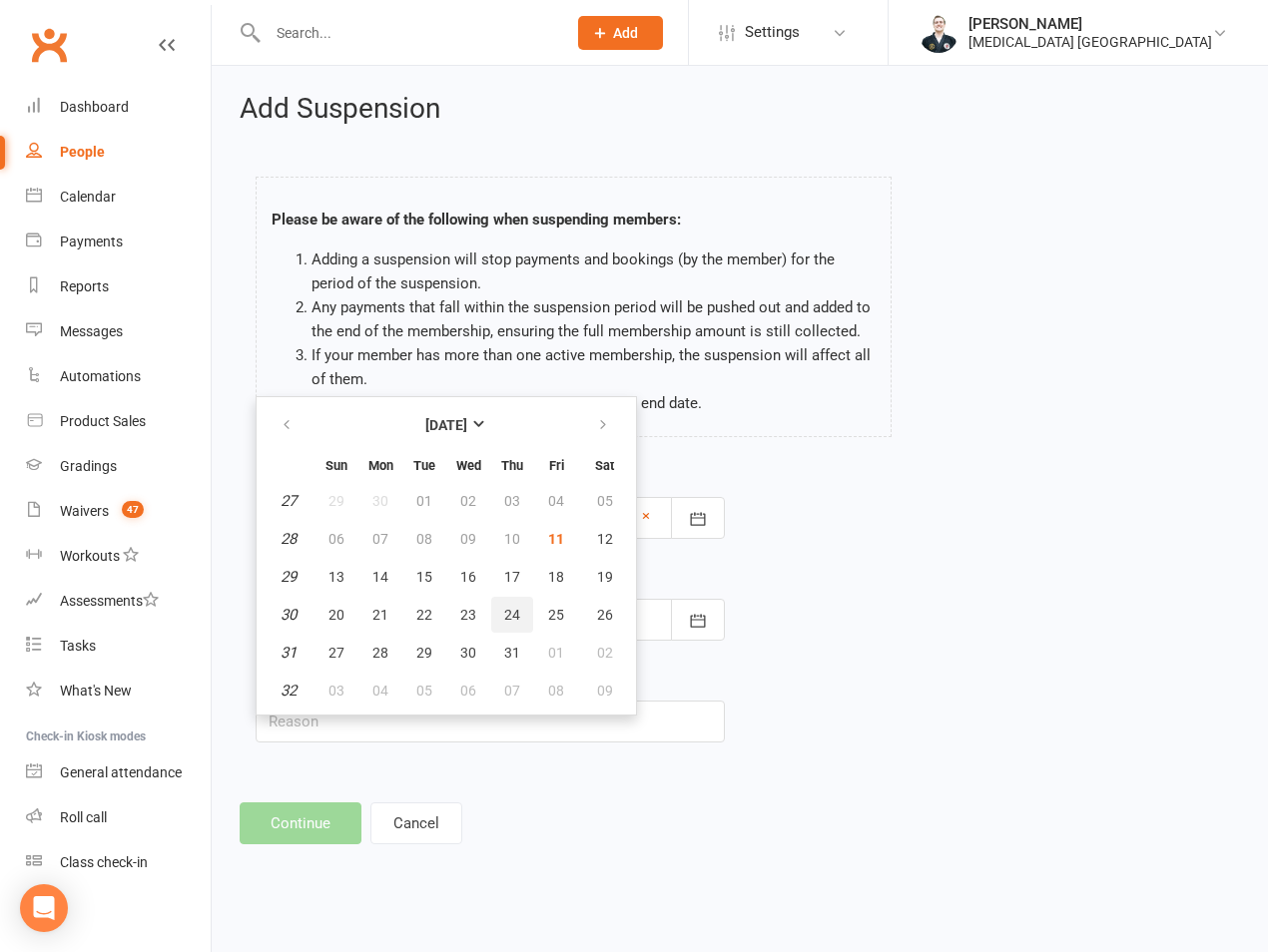 click on "24" at bounding box center (512, 615) 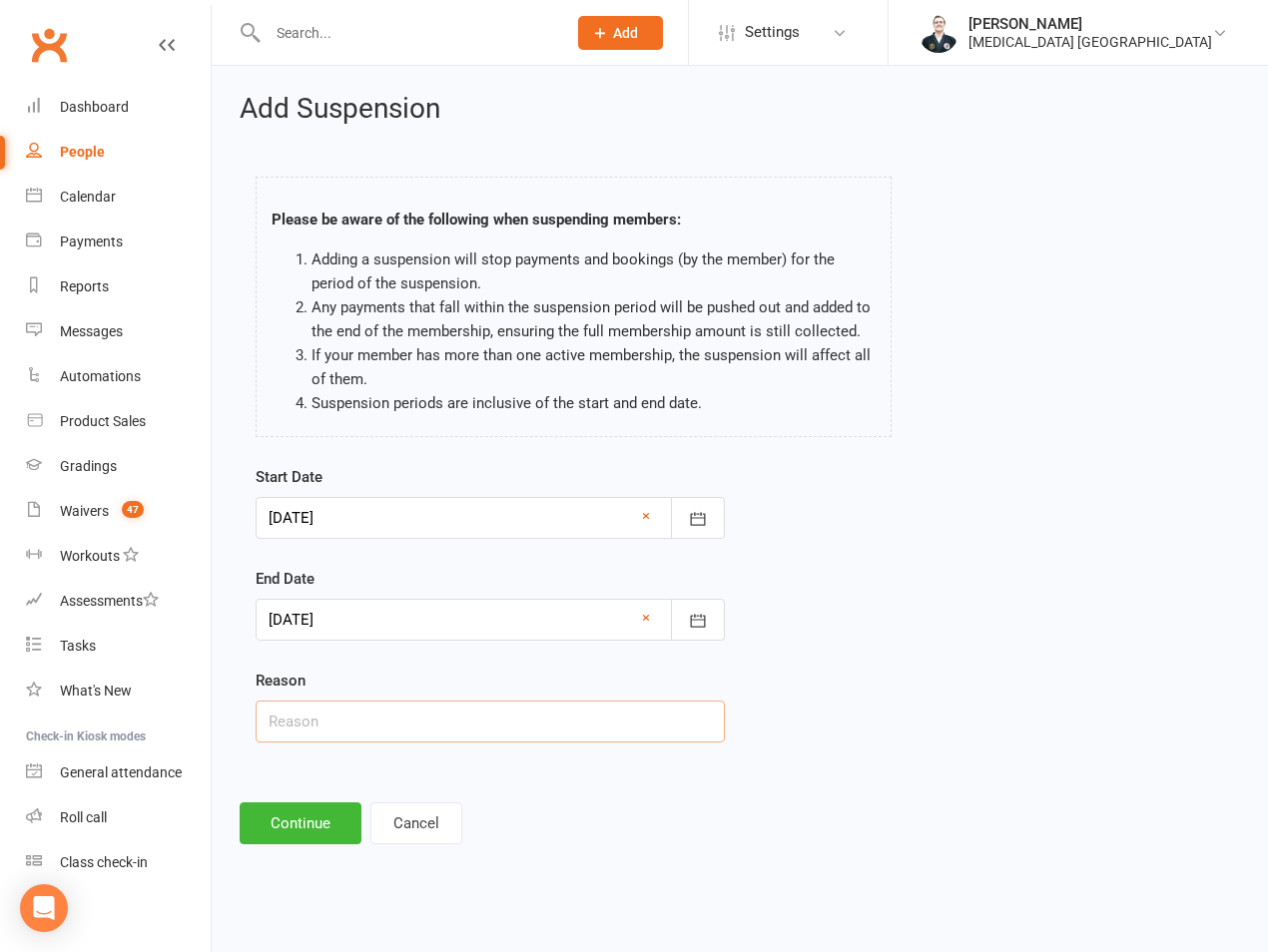 click at bounding box center [490, 721] 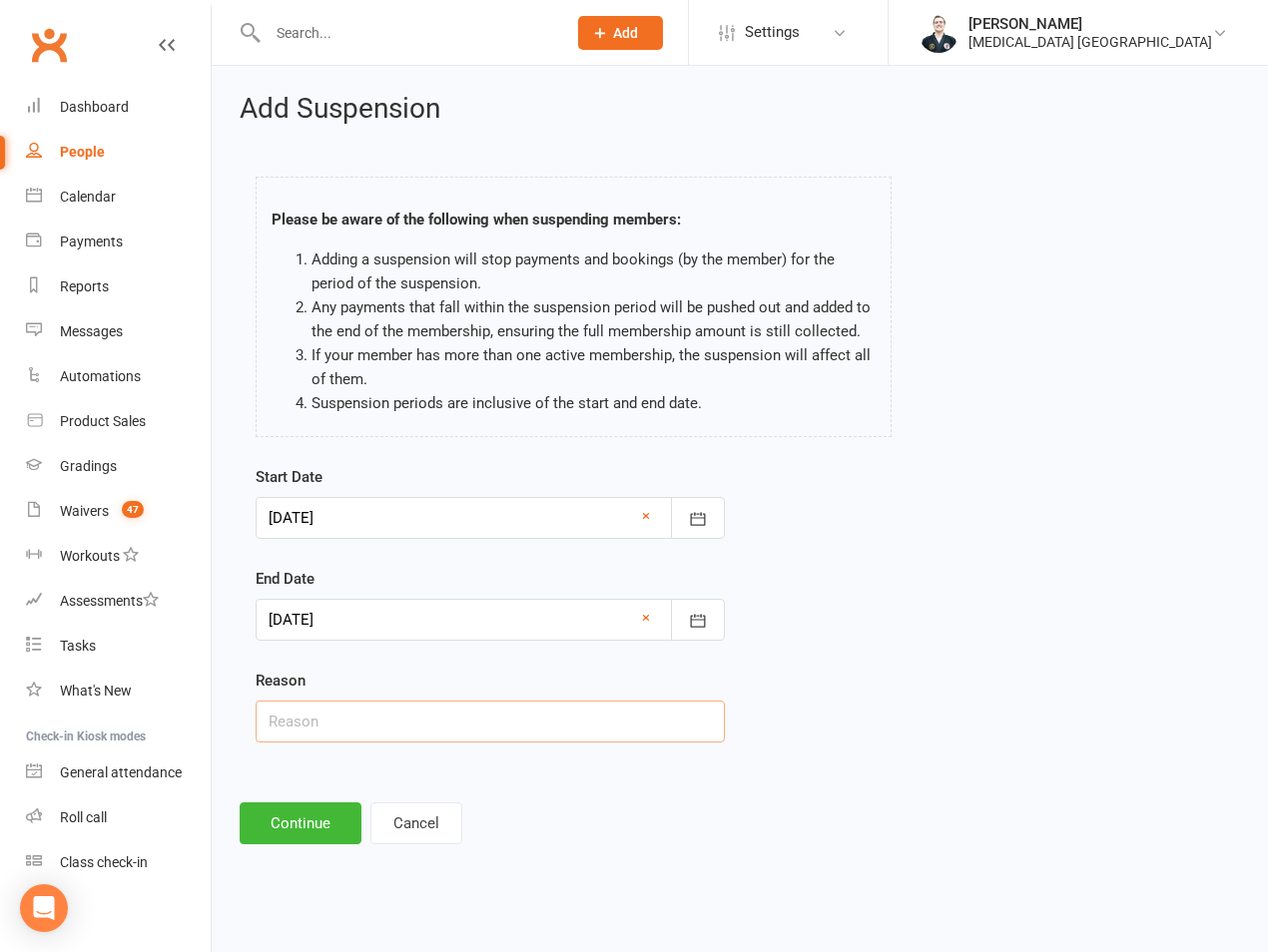 type on "On Hold 2 Weeks" 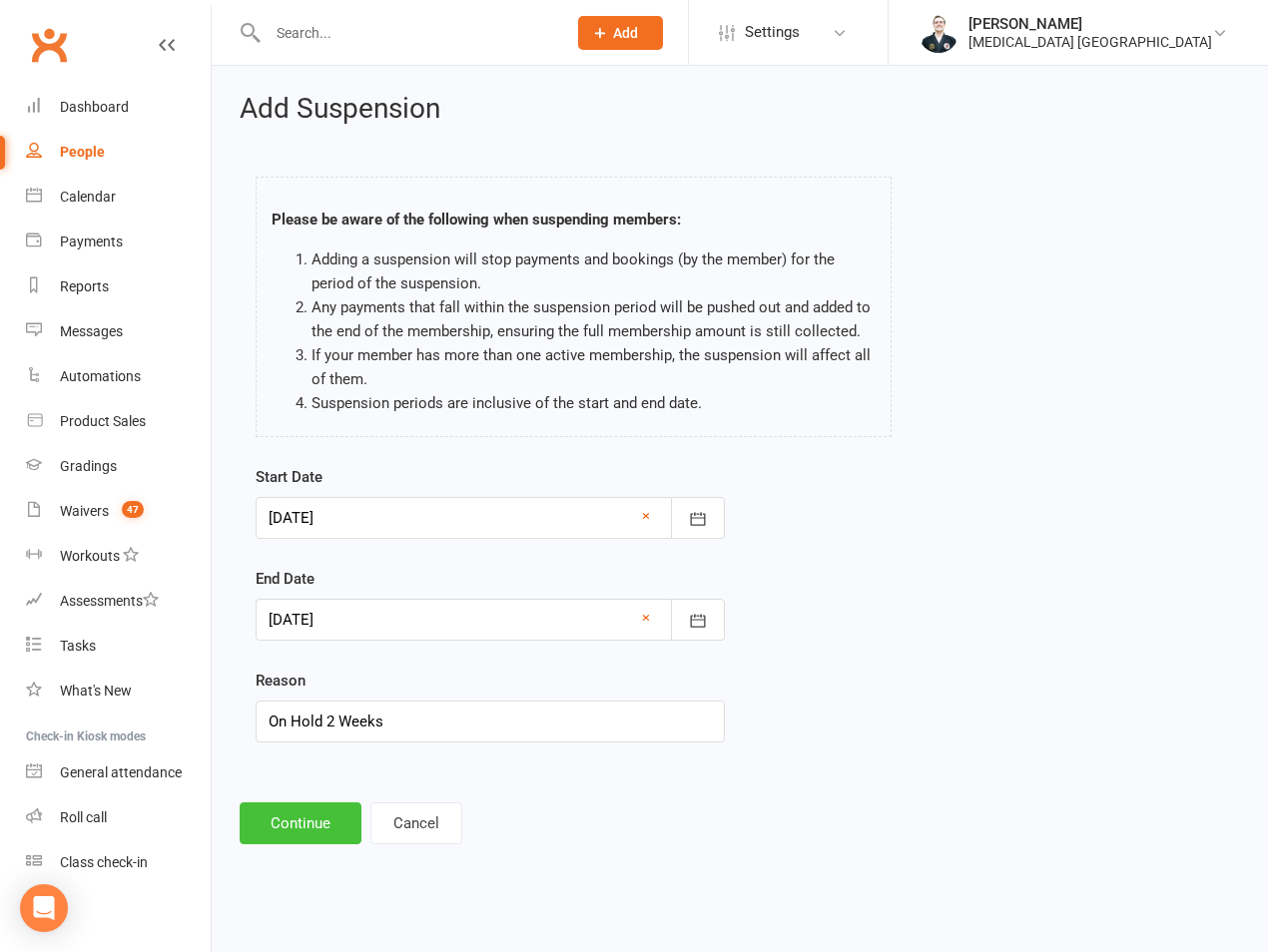 click on "Continue" at bounding box center [301, 823] 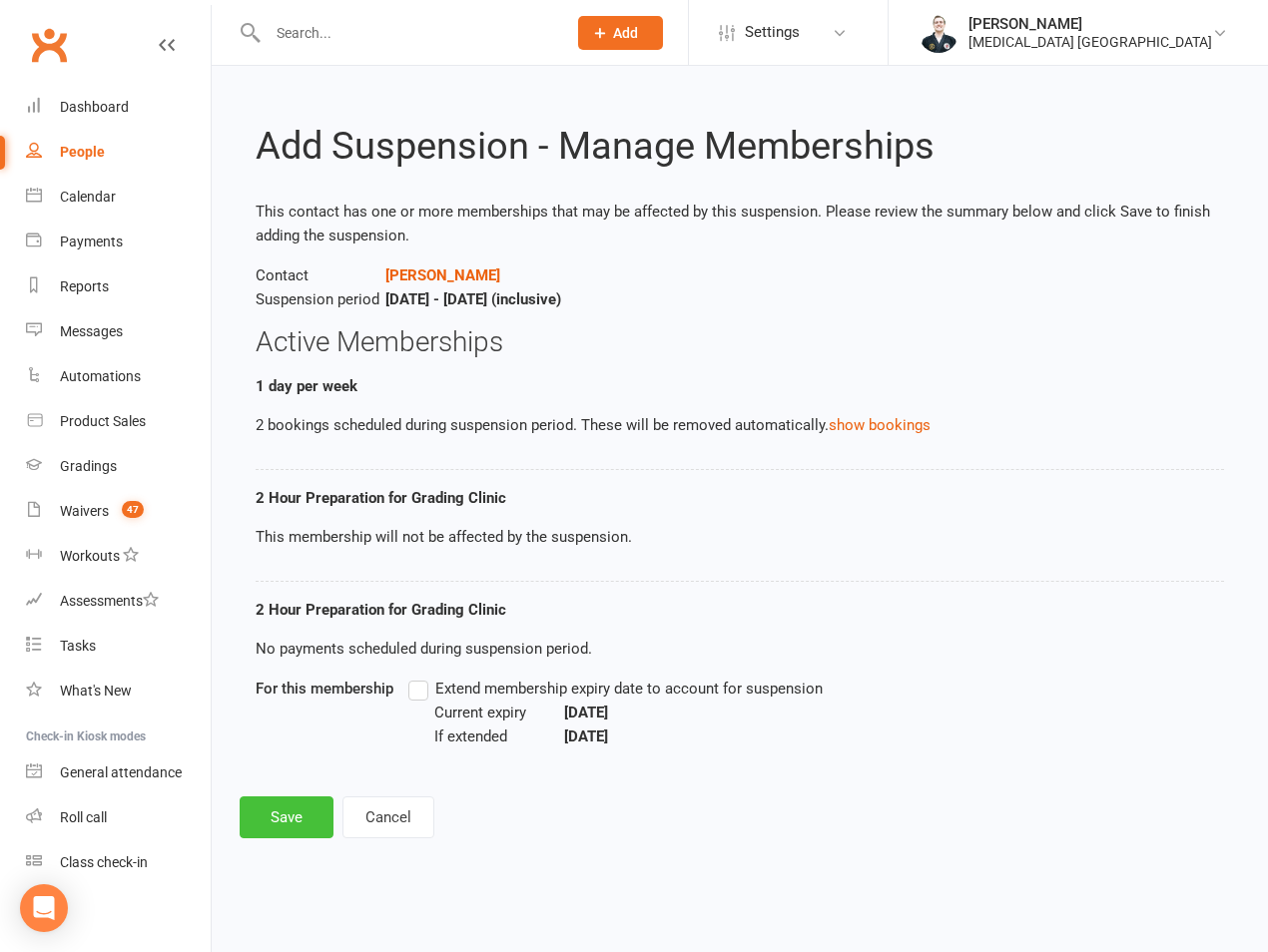 click on "Save" at bounding box center (287, 817) 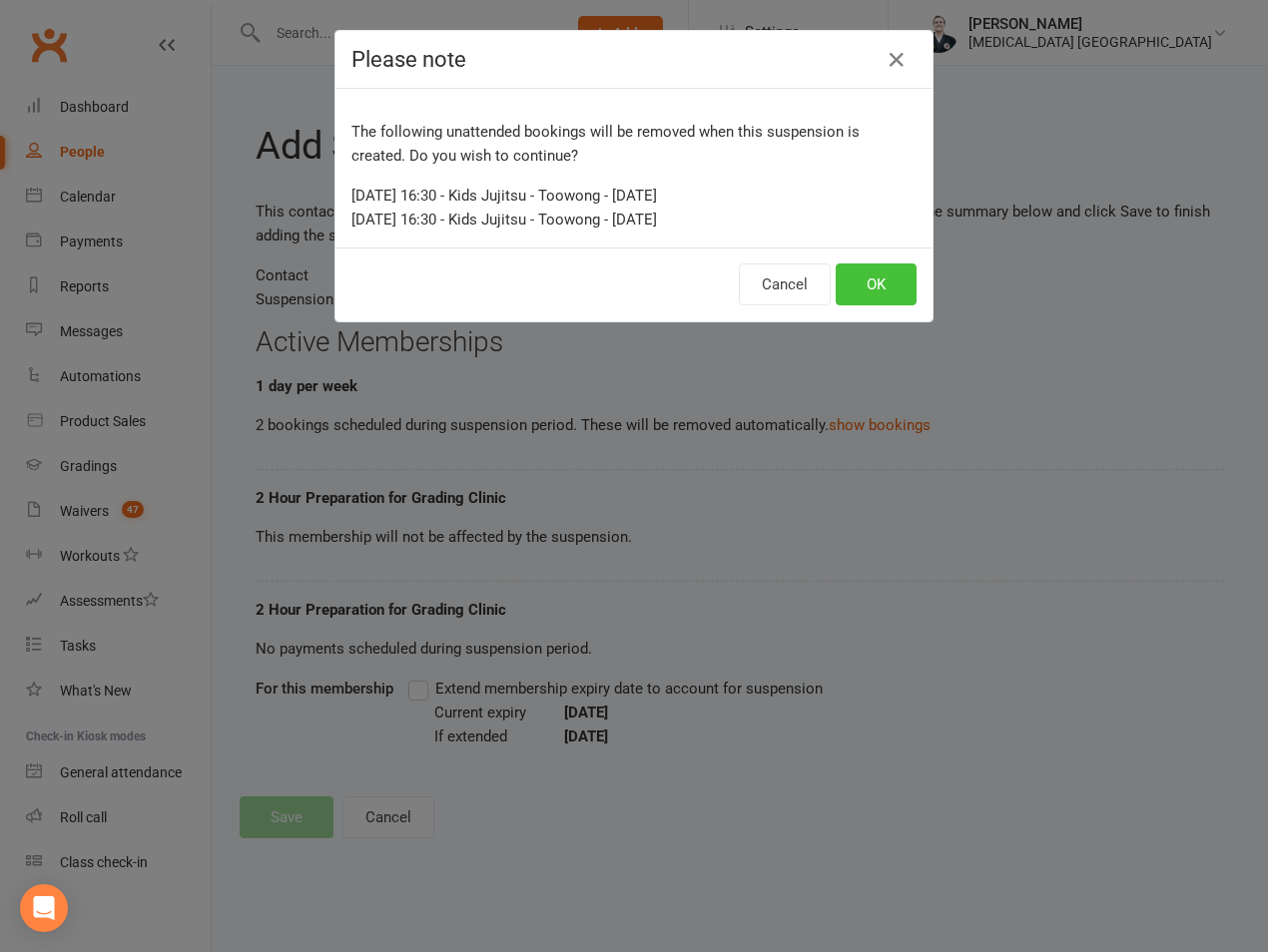 click on "OK" at bounding box center (876, 284) 